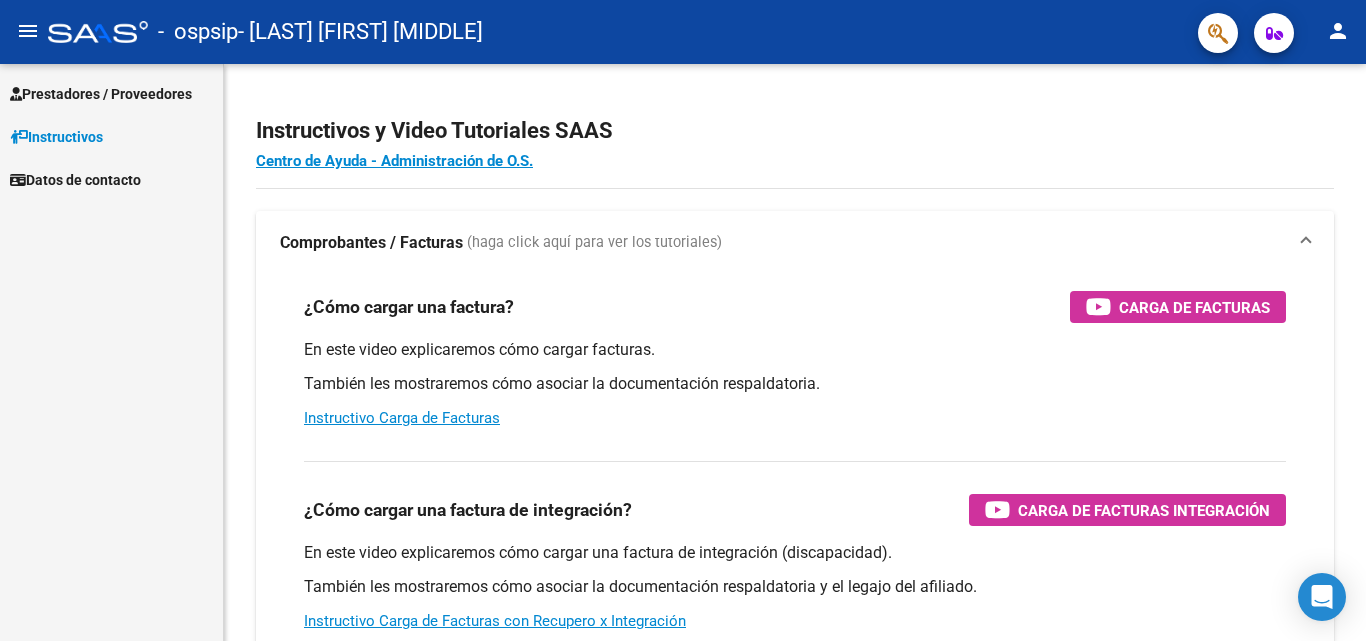 scroll, scrollTop: 0, scrollLeft: 0, axis: both 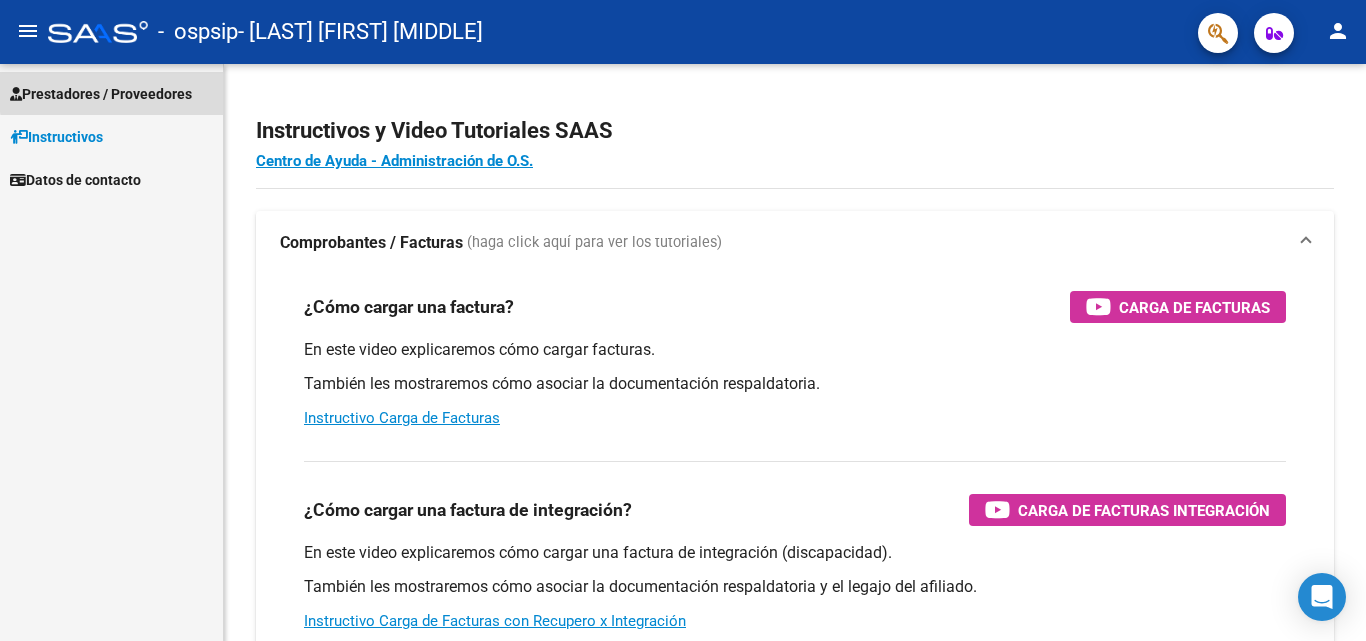 click on "Prestadores / Proveedores" at bounding box center [101, 94] 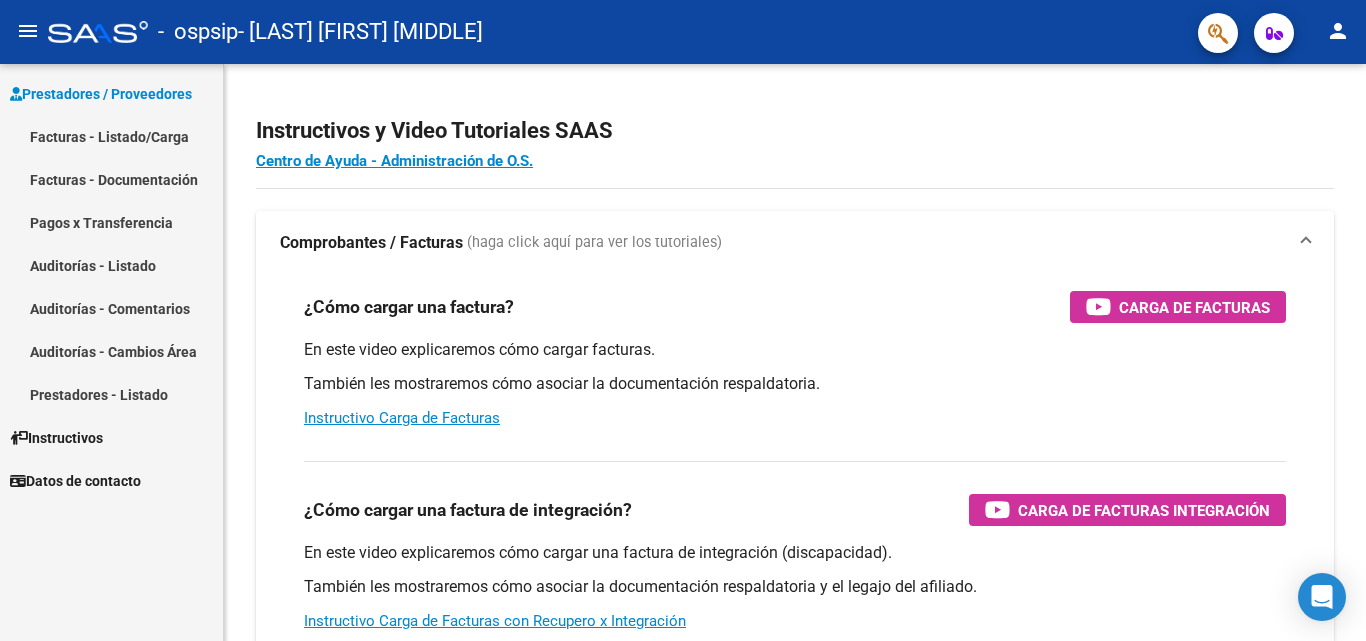 click on "Facturas - Listado/Carga" at bounding box center (111, 136) 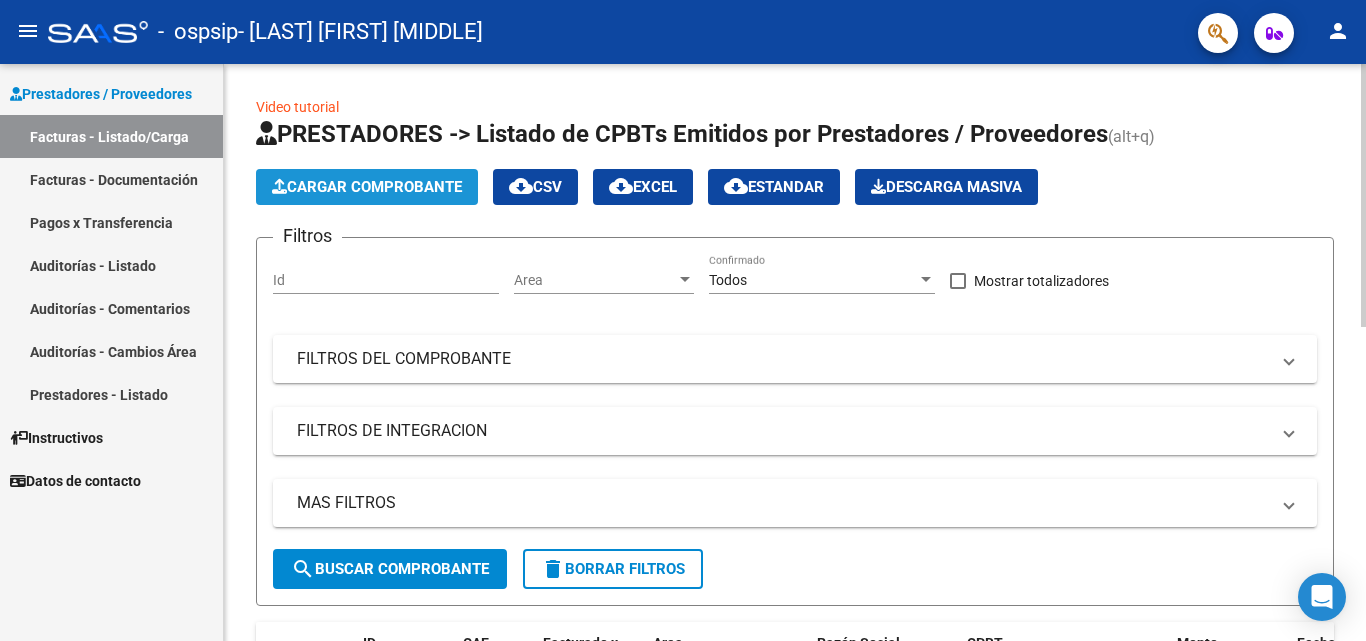 click on "Cargar Comprobante" 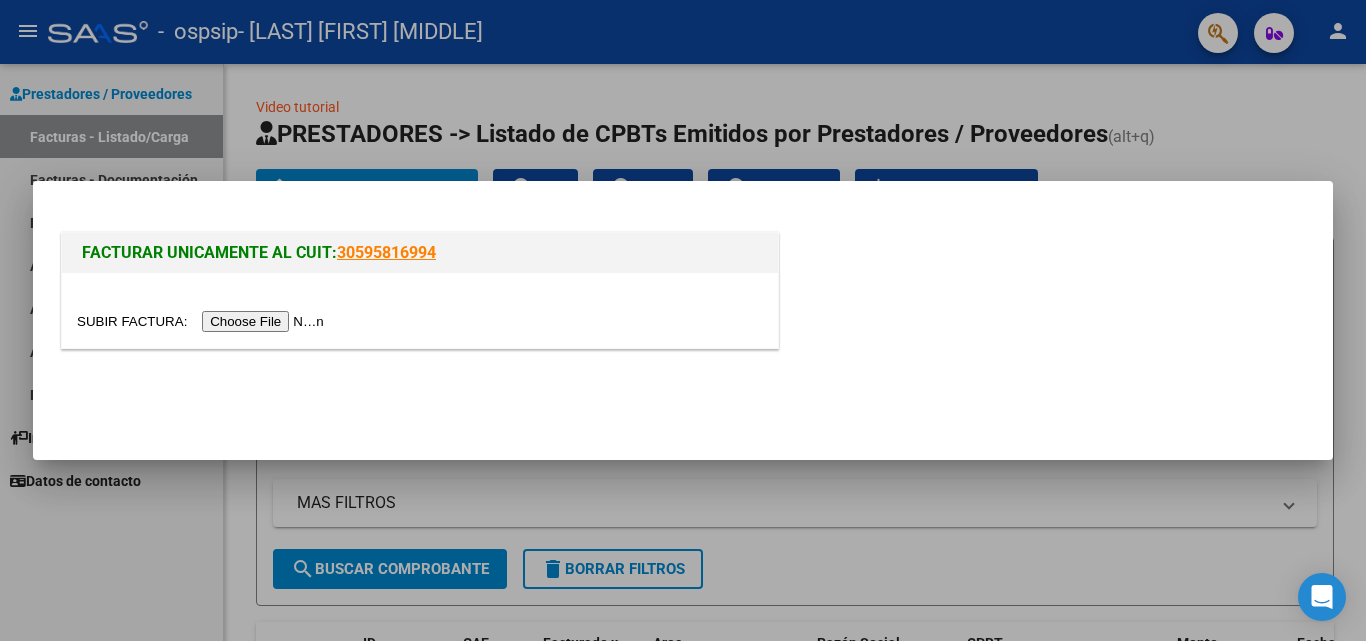 click at bounding box center [203, 321] 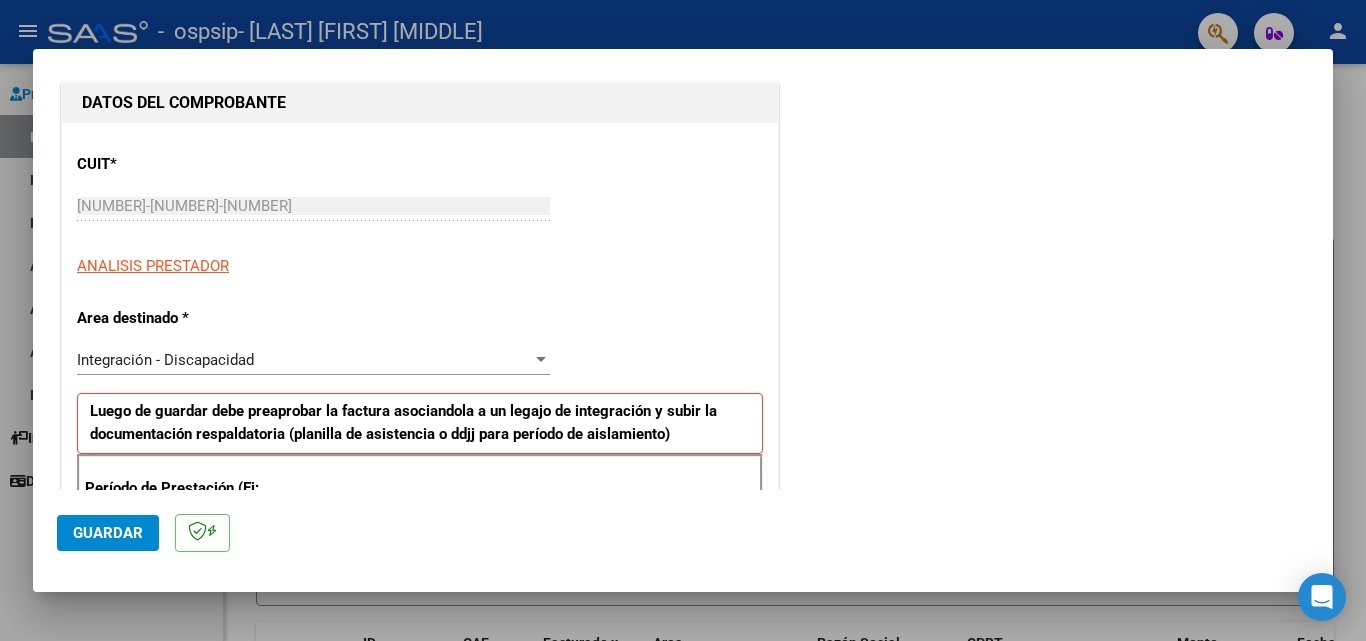 scroll, scrollTop: 300, scrollLeft: 0, axis: vertical 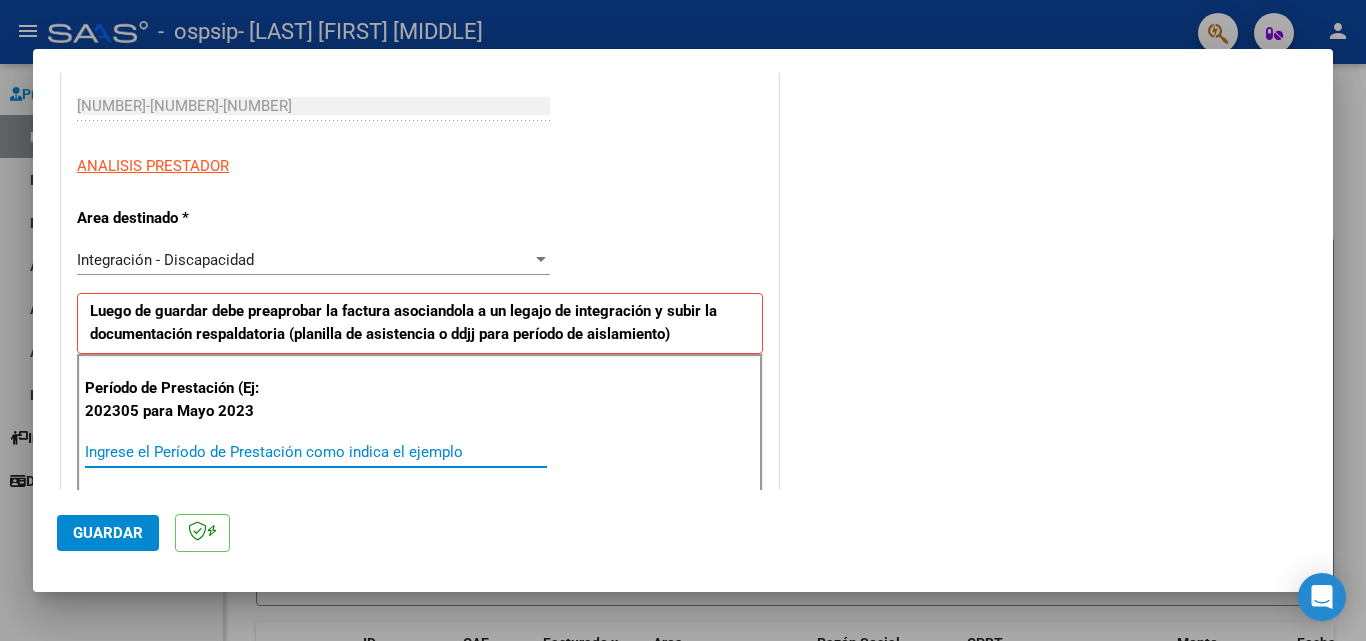 click on "Ingrese el Período de Prestación como indica el ejemplo" at bounding box center (316, 452) 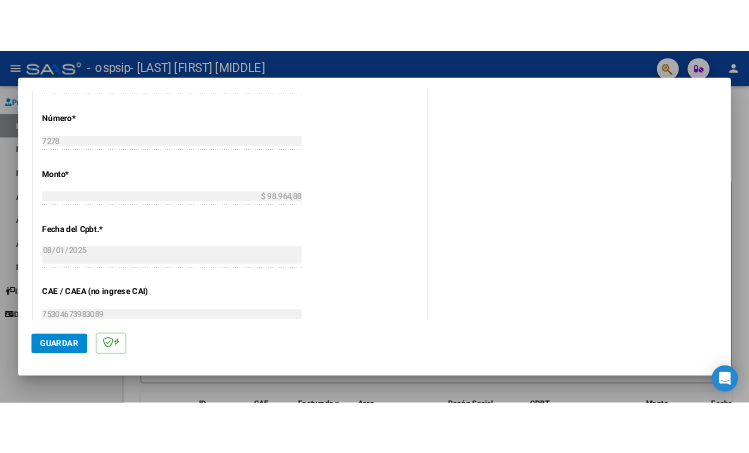 scroll, scrollTop: 1100, scrollLeft: 0, axis: vertical 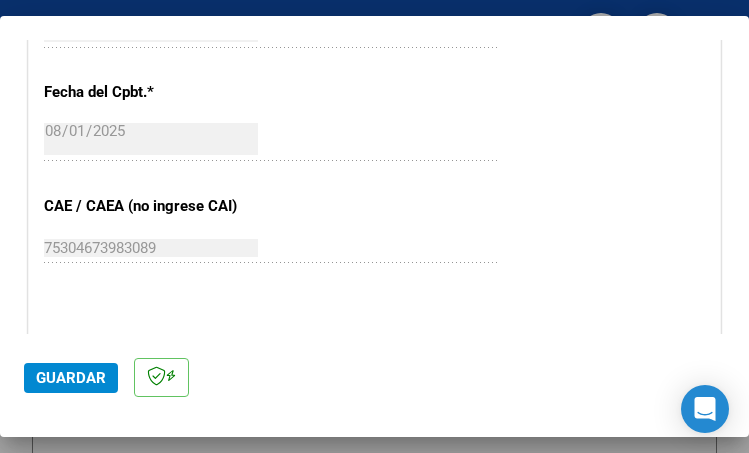 type on "202507" 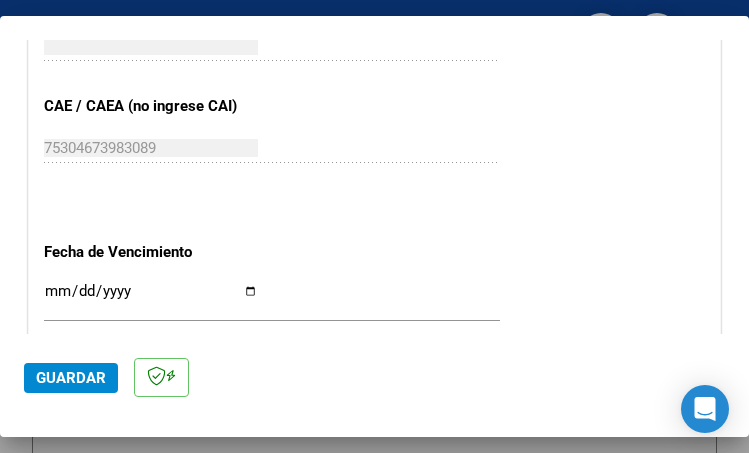 scroll, scrollTop: 1300, scrollLeft: 0, axis: vertical 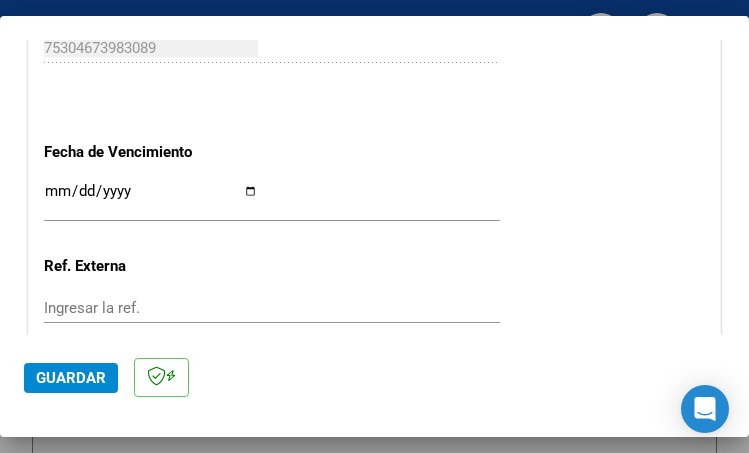 click on "Ingresar la fecha" at bounding box center [151, 199] 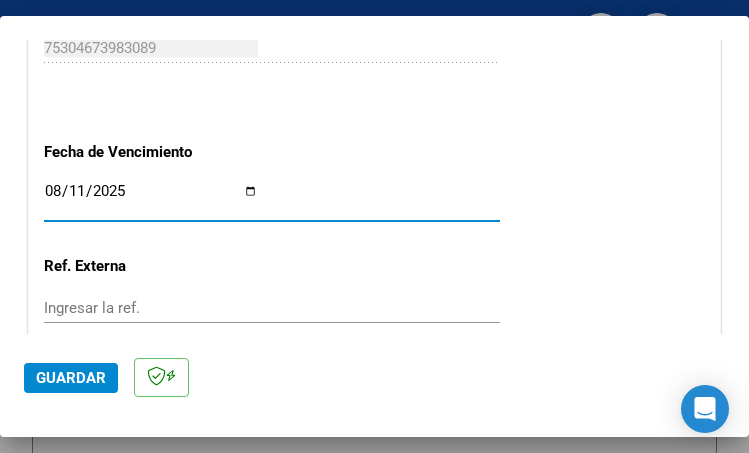 type on "2025-08-11" 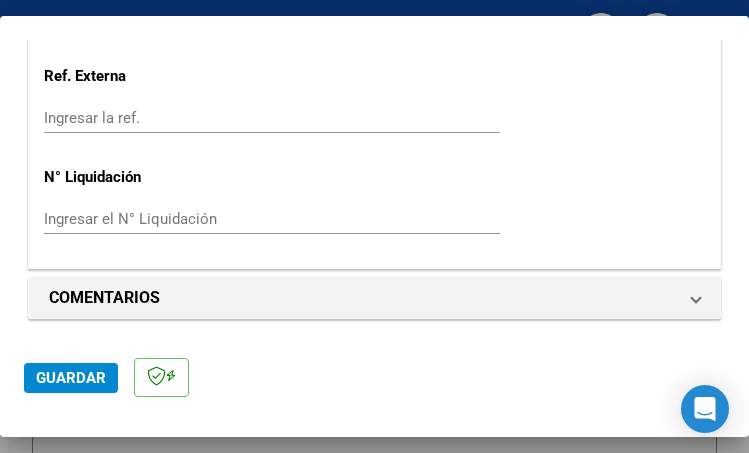 click on "Guardar" 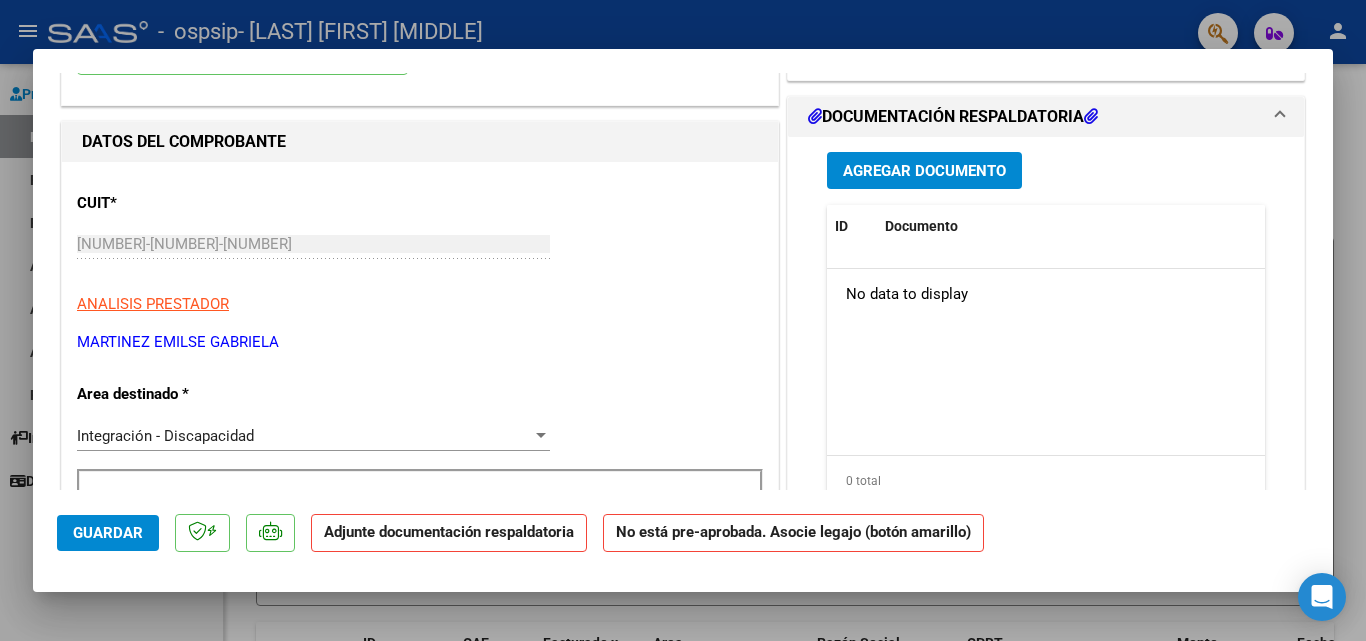 scroll, scrollTop: 100, scrollLeft: 0, axis: vertical 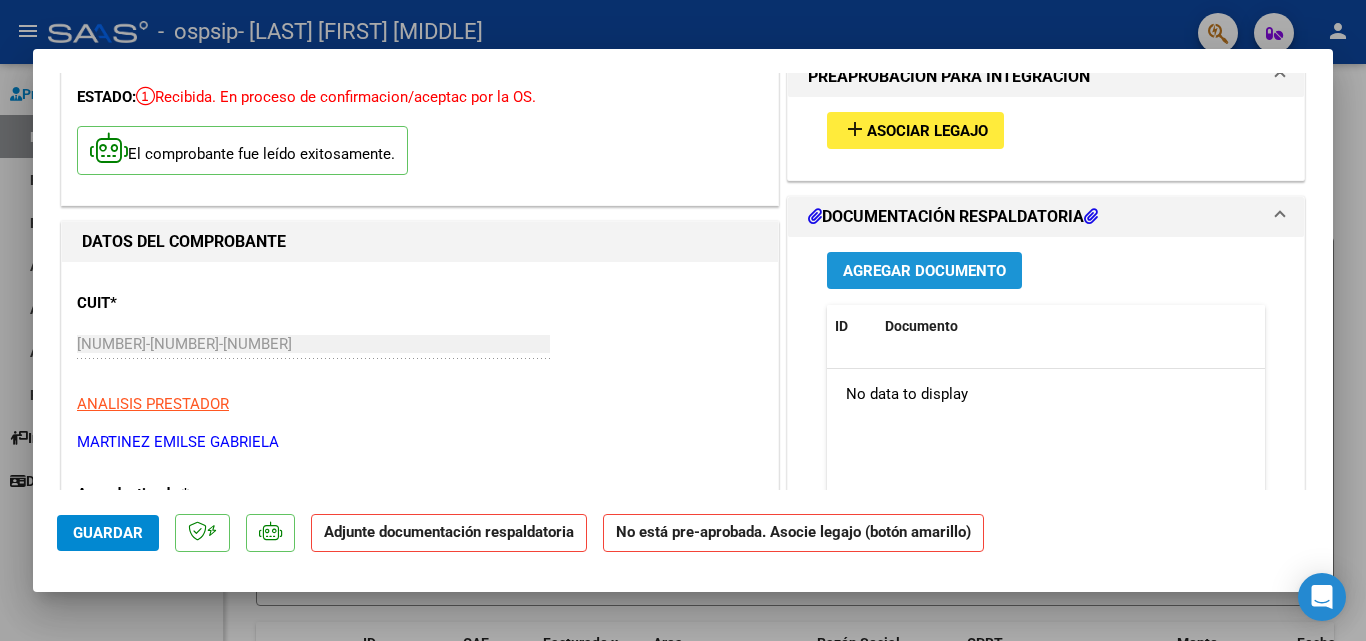 click on "Agregar Documento" at bounding box center (924, 271) 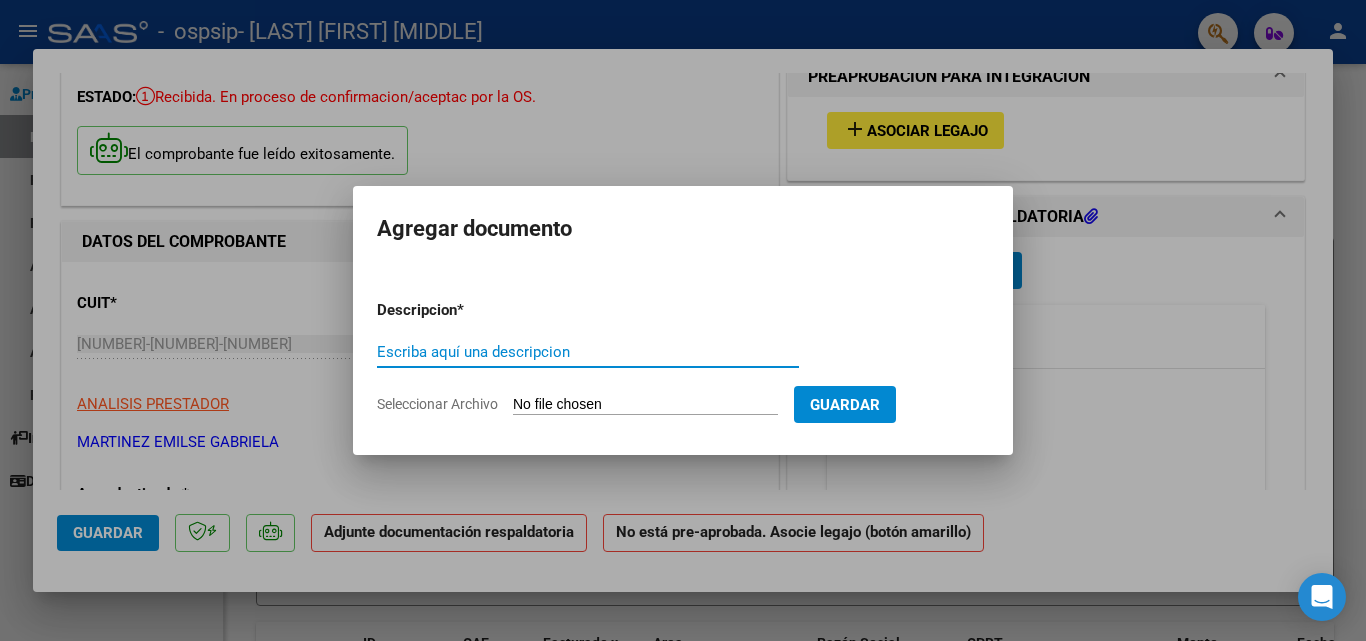 click on "Escriba aquí una descripcion" at bounding box center [588, 352] 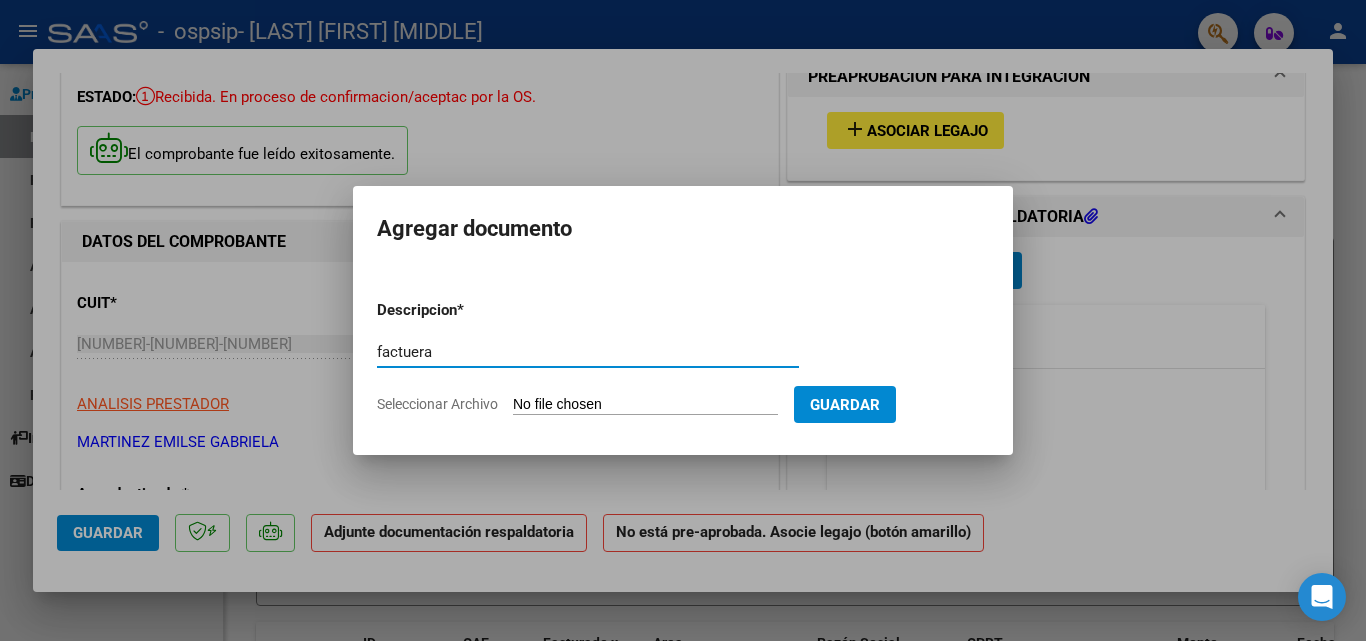 type on "factuera" 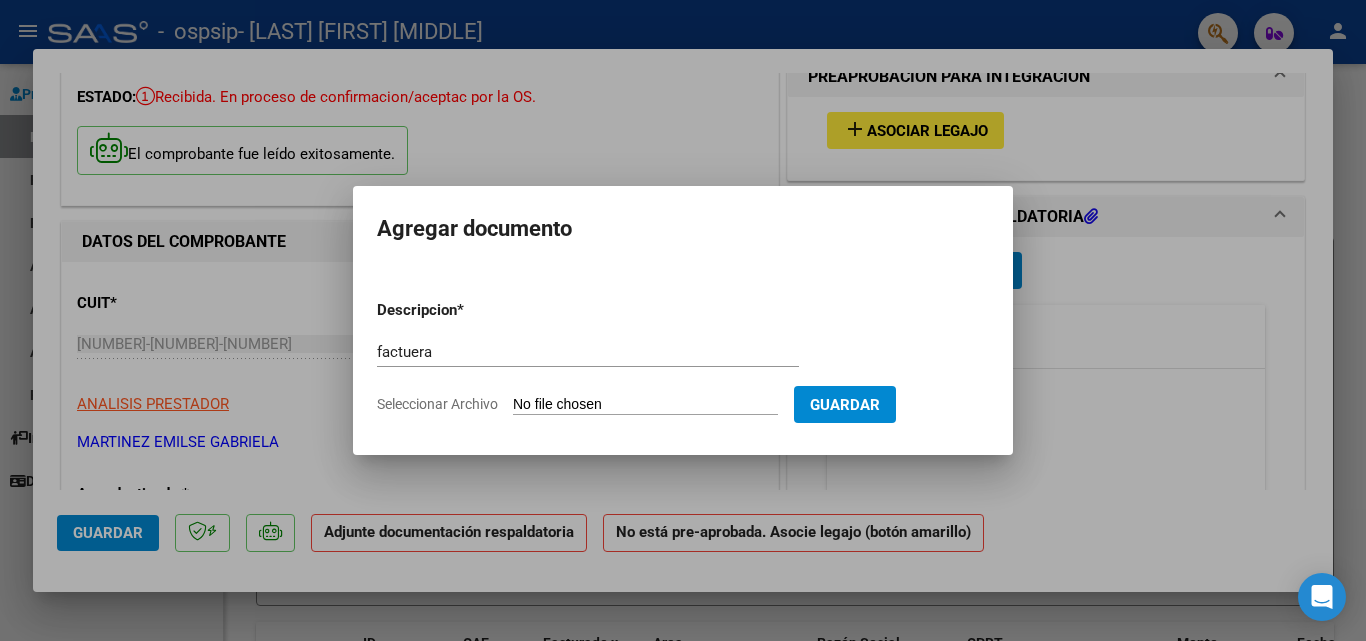 click on "Seleccionar Archivo" at bounding box center (645, 405) 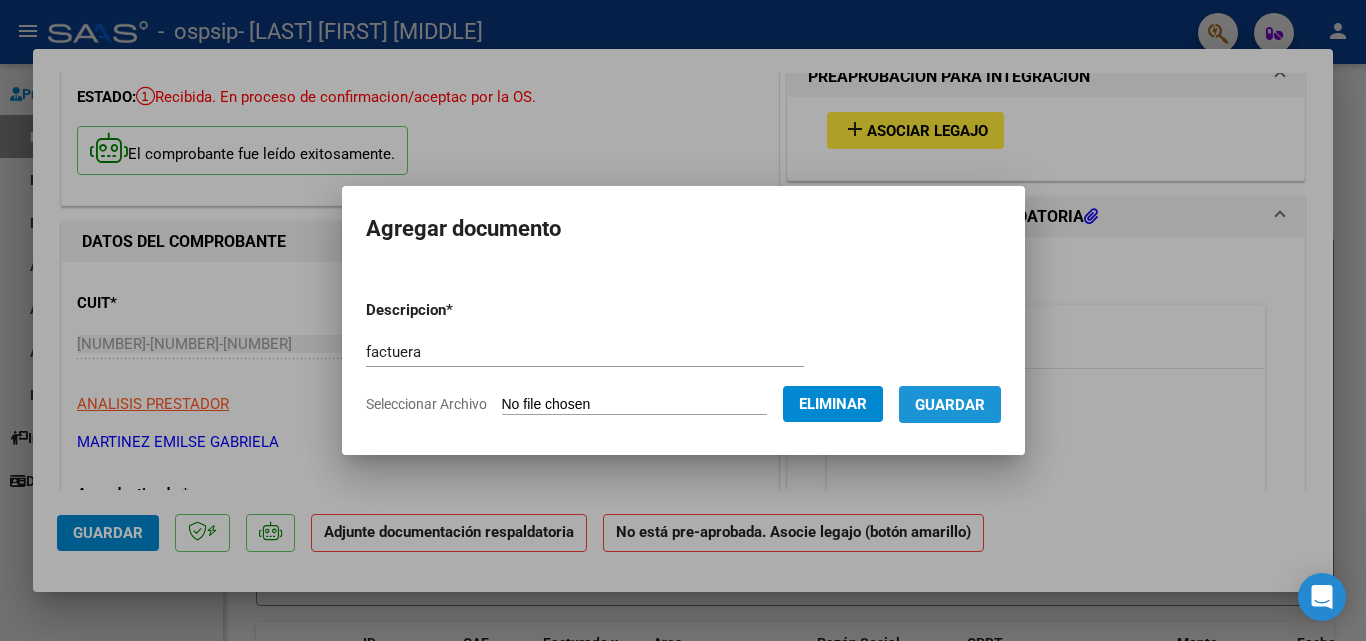 click on "Guardar" at bounding box center (950, 405) 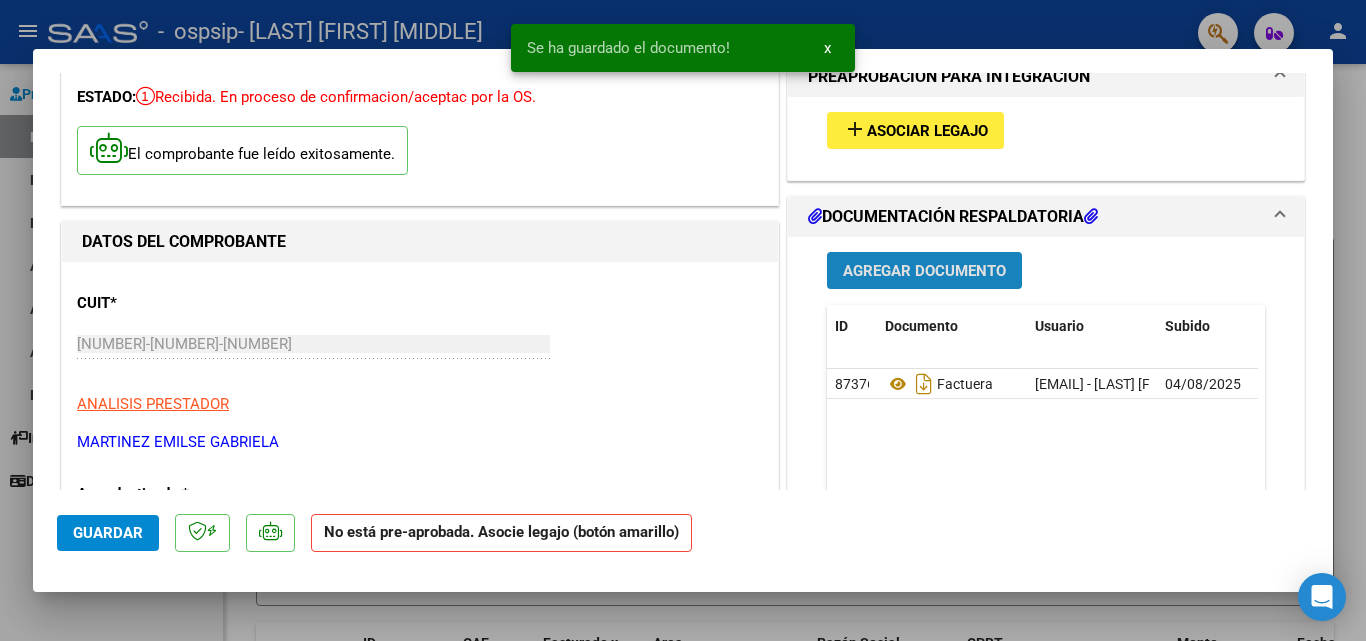 click on "Agregar Documento" at bounding box center [924, 271] 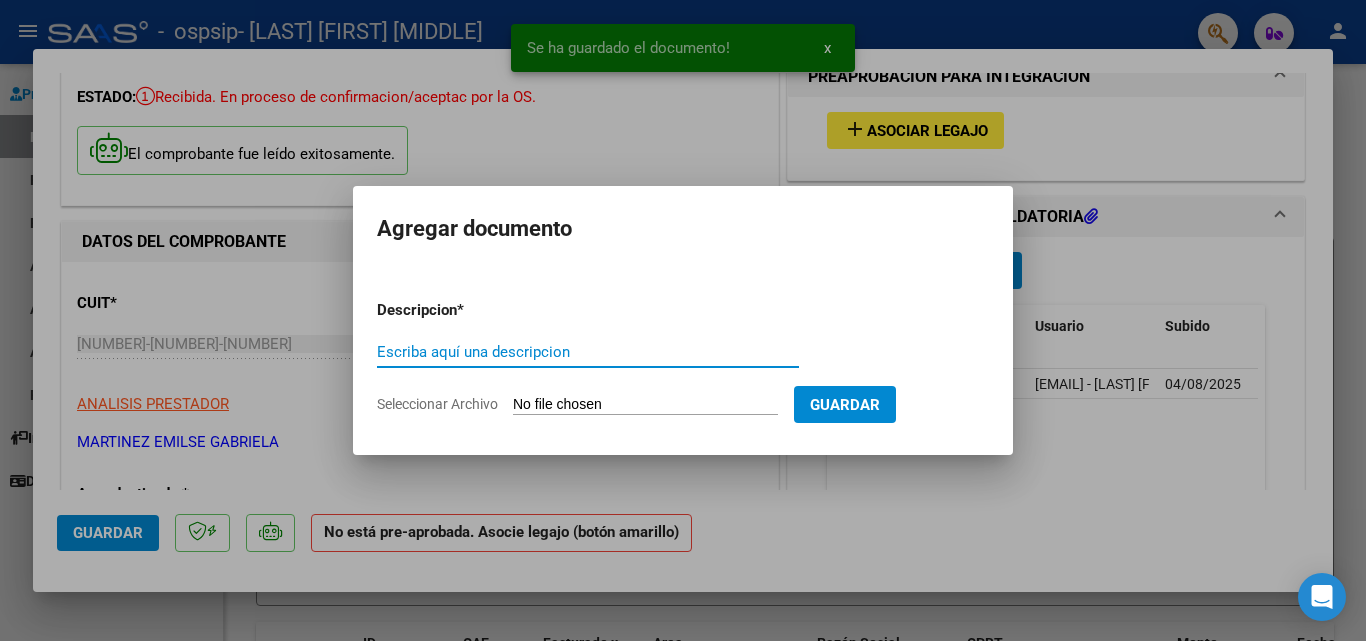 click on "Escriba aquí una descripcion" at bounding box center (588, 352) 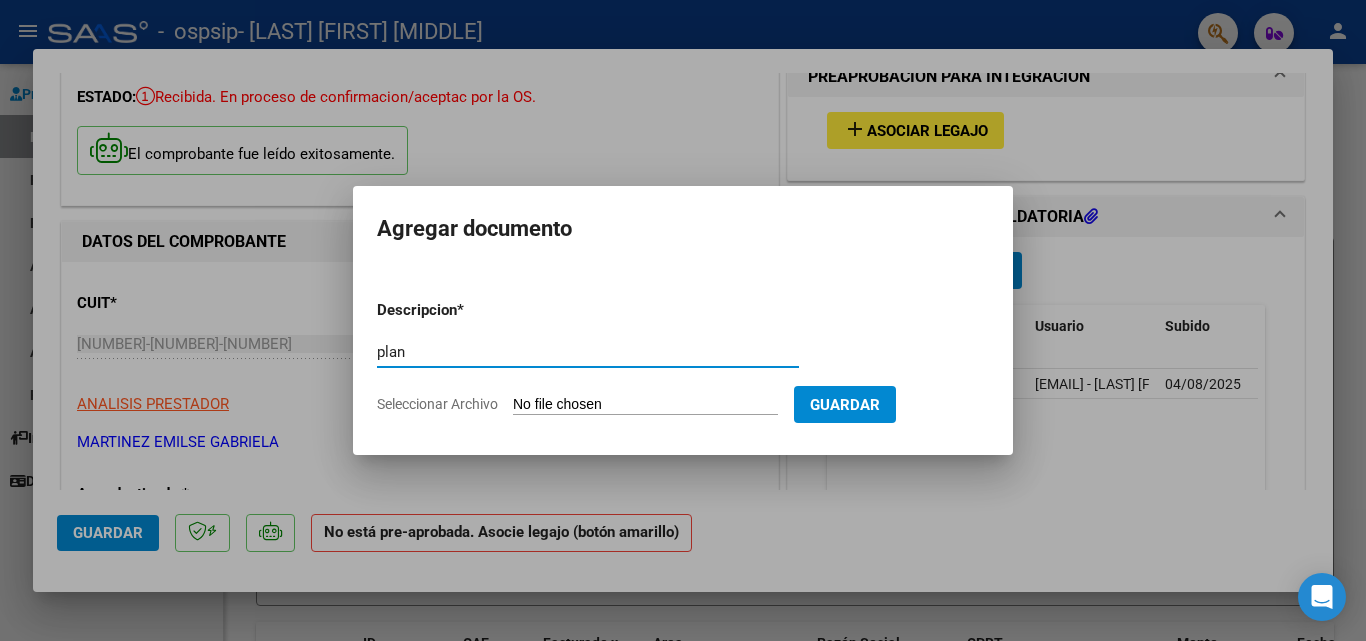 type on "plan" 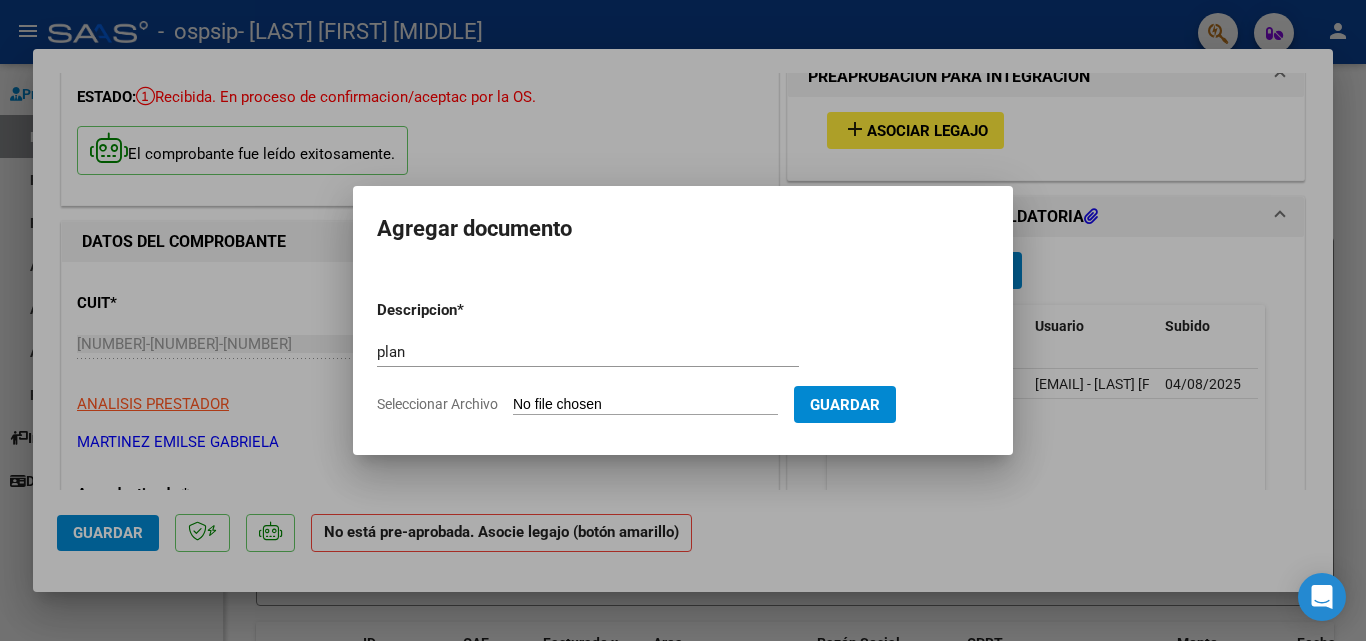 type on "C:\fakepath\23183280724_006_00003_00007278.pdf" 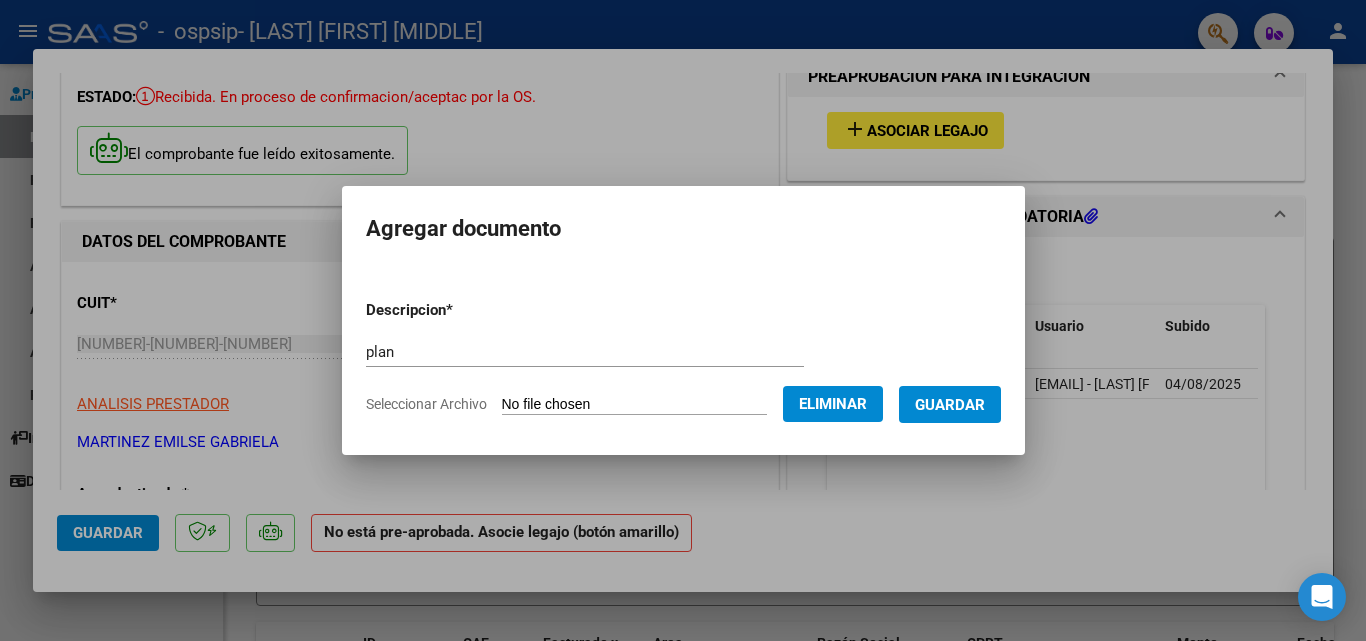 click on "Eliminar" 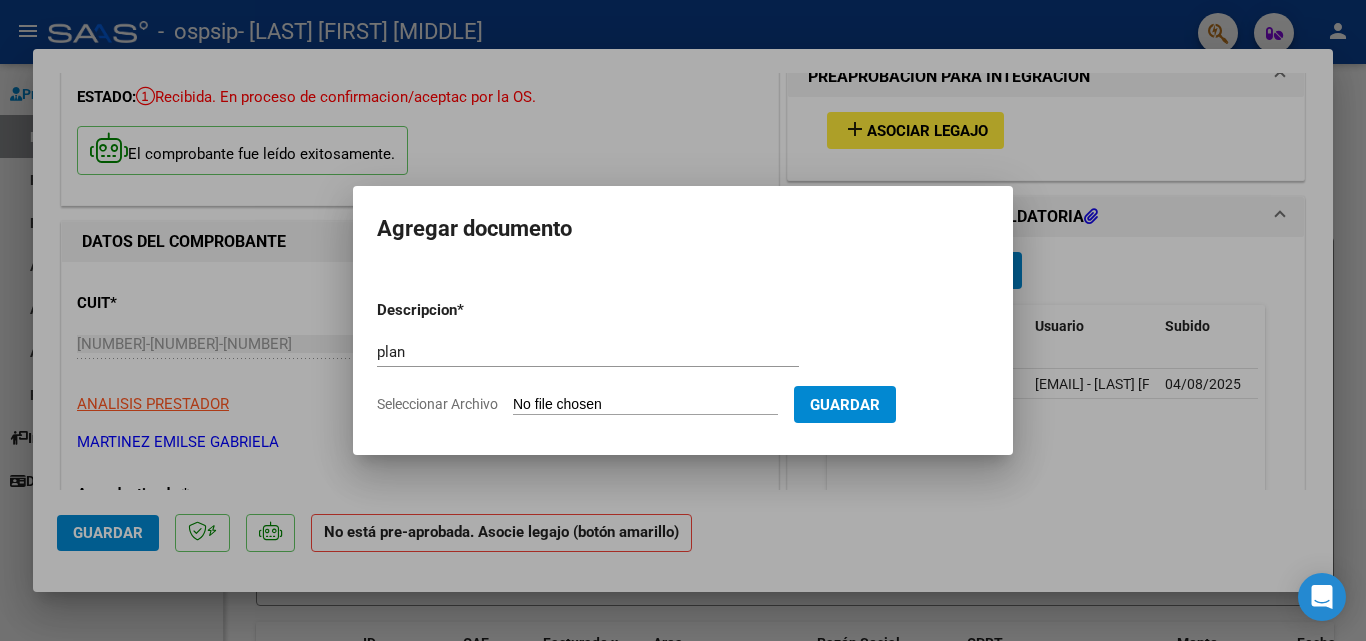 click on "Seleccionar Archivo" at bounding box center (645, 405) 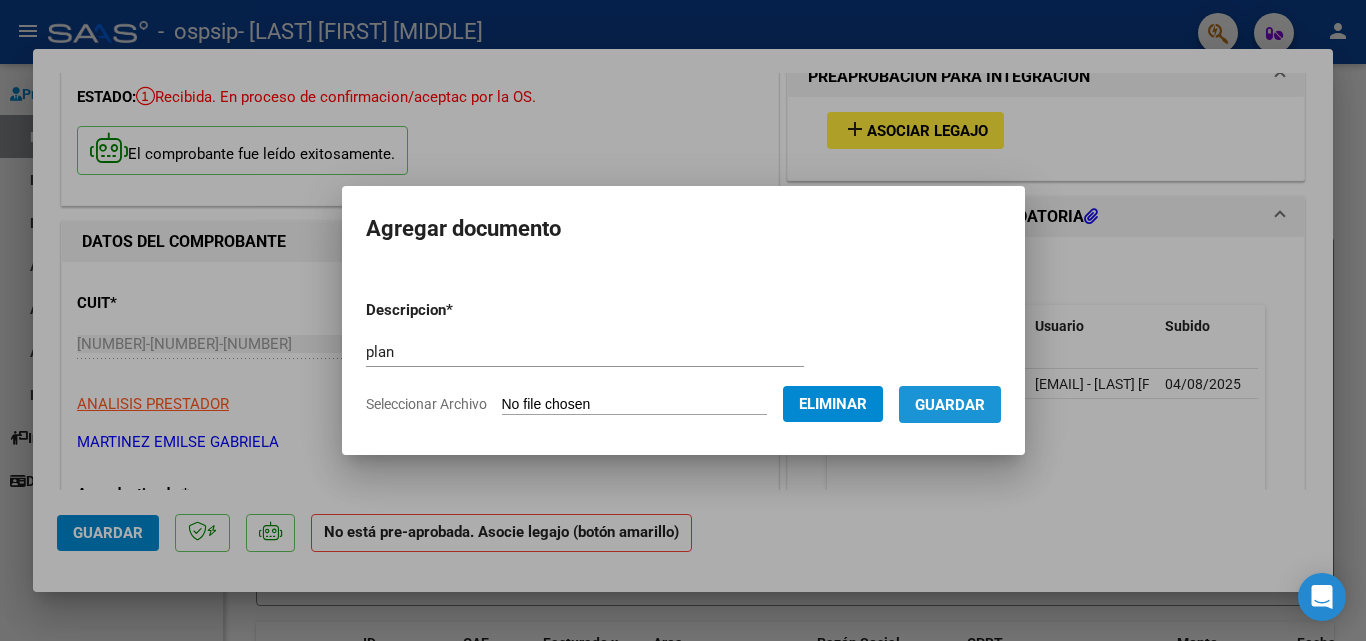 click on "Guardar" at bounding box center (950, 405) 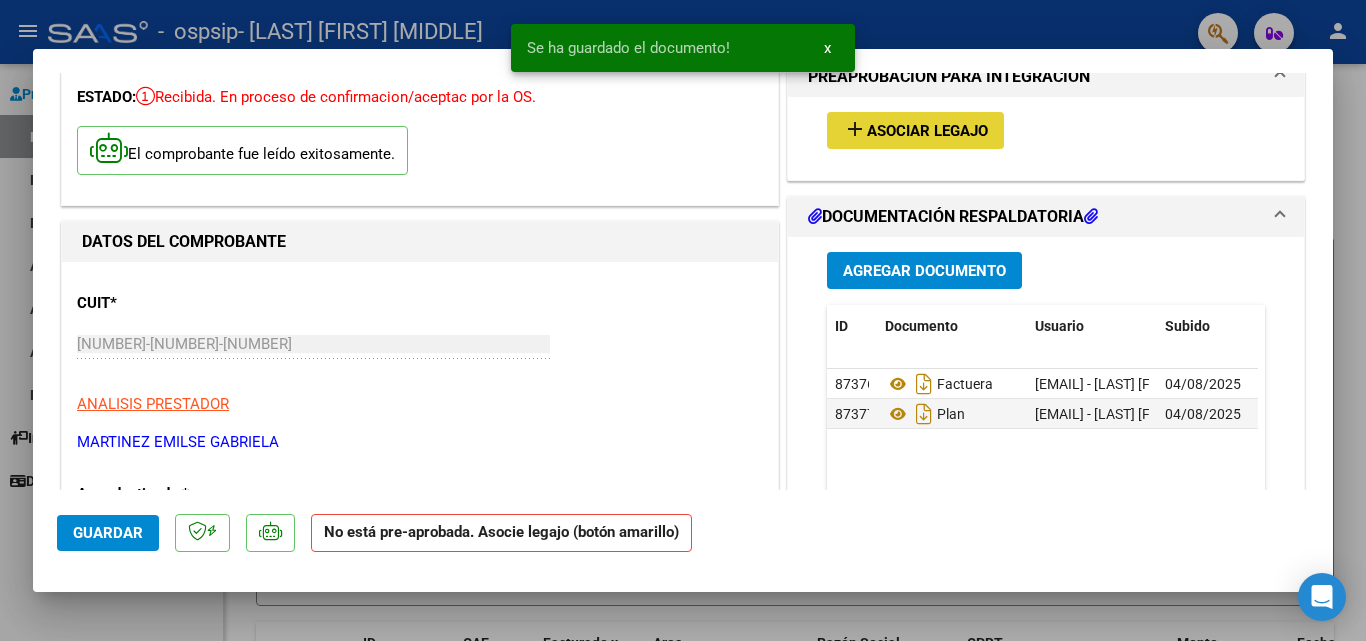 click on "add Asociar Legajo" at bounding box center (915, 130) 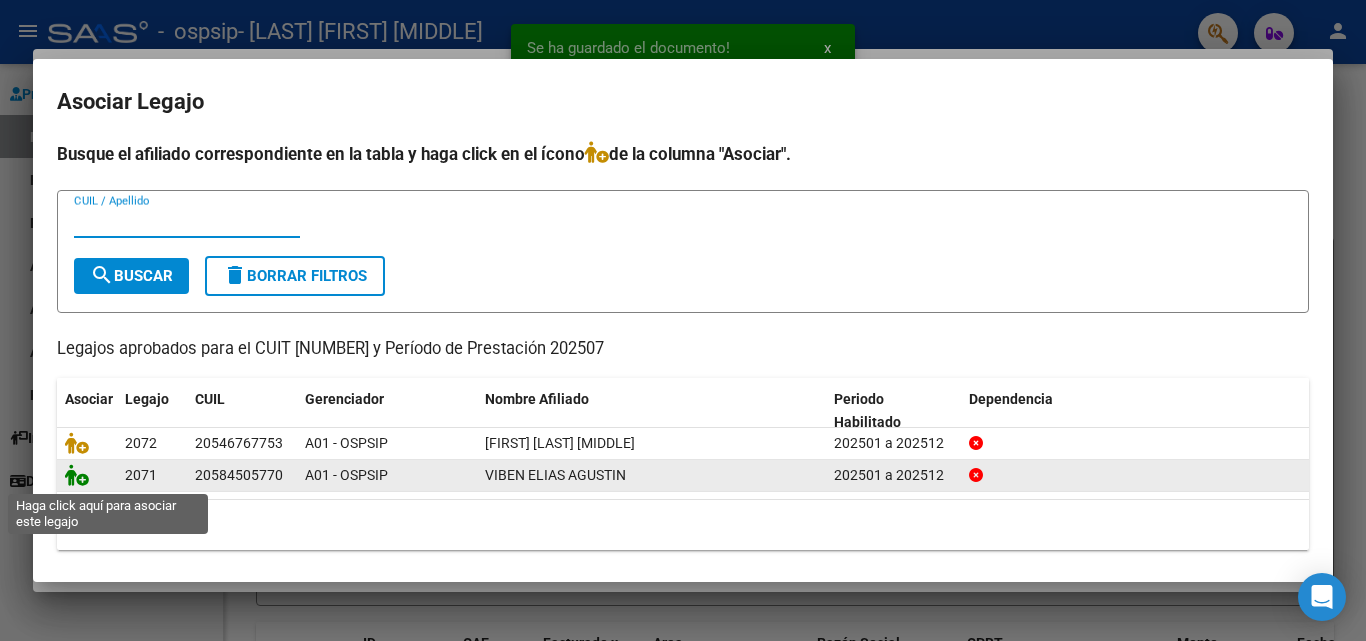 click 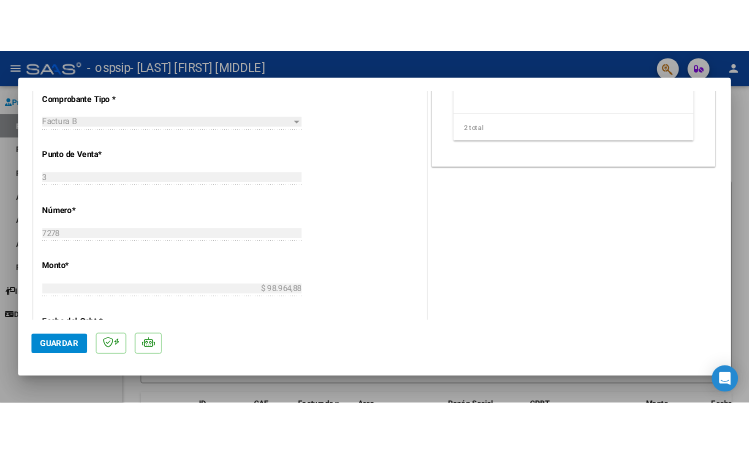 scroll, scrollTop: 1373, scrollLeft: 0, axis: vertical 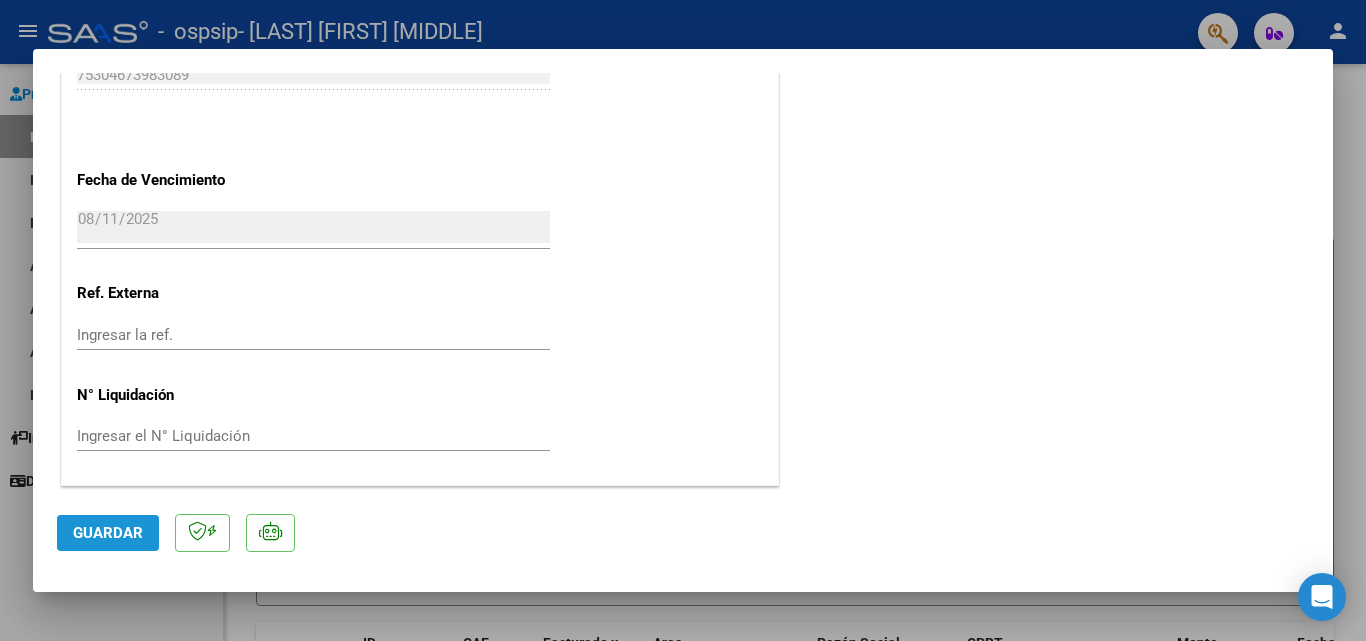 click on "Guardar" 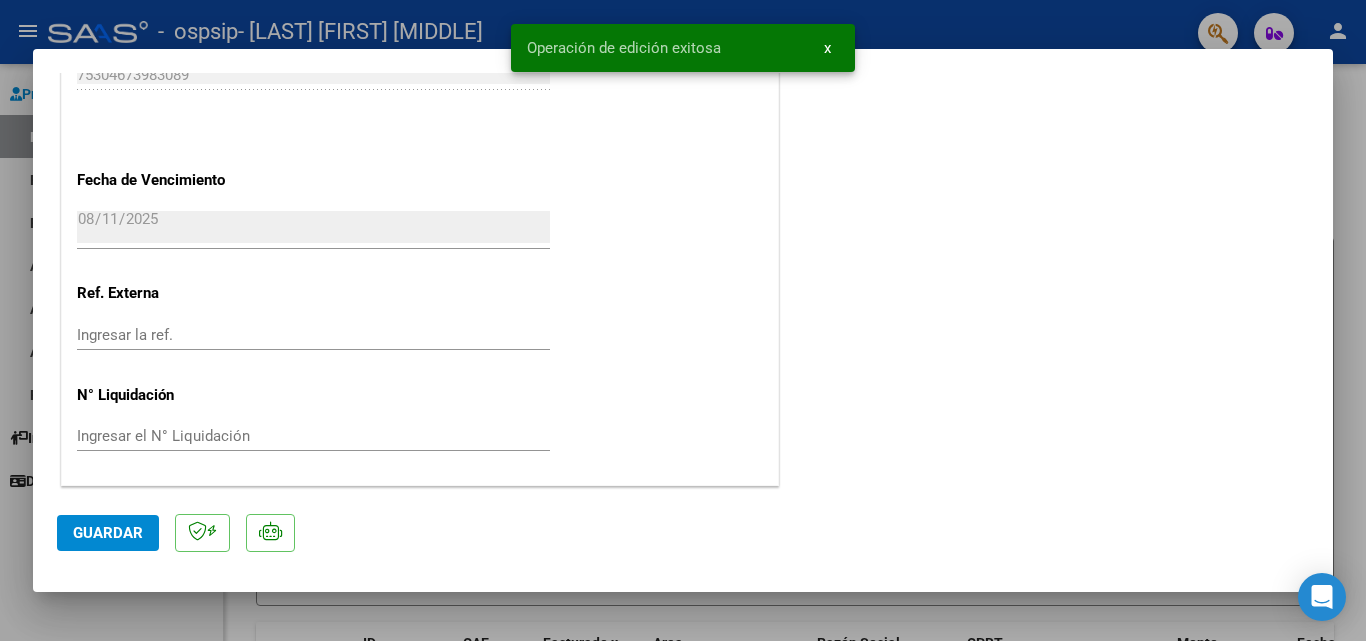 click at bounding box center (683, 320) 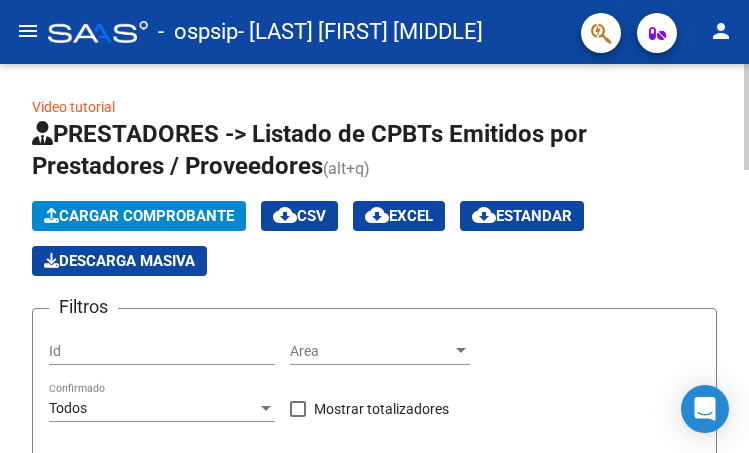 click on "PRESTADORES -> Listado de CPBTs Emitidos por Prestadores / Proveedores (alt+q)   Cargar Comprobante
cloud_download  CSV  cloud_download  EXCEL  cloud_download  Estandar   Descarga Masiva
Filtros Id Area Area Todos Confirmado   Mostrar totalizadores   FILTROS DEL COMPROBANTE  Comprobante Tipo Comprobante Tipo Start date – End date Fec. Comprobante Desde / Hasta Días Emisión Desde(cant. días) Días Emisión Hasta(cant. días) CUIT / Razón Social Pto. Venta Nro. Comprobante Código SSS CAE Válido CAE Válido Todos Cargado Módulo Hosp. Todos Tiene facturacion Apócrifa Hospital Refes  FILTROS DE INTEGRACION  Período De Prestación Campos del Archivo de Rendición Devuelto x SSS (dr_envio) Todos Rendido x SSS (dr_envio) Tipo de Registro Tipo de Registro Período Presentación Período Presentación Campos del Legajo Asociado (preaprobación) Afiliado Legajo (cuil/nombre) Todos Solo facturas preaprobadas  MAS FILTROS  Todos Con Doc. Respaldatoria Todos Con Trazabilidad Todos Asociado a Expediente Sur" 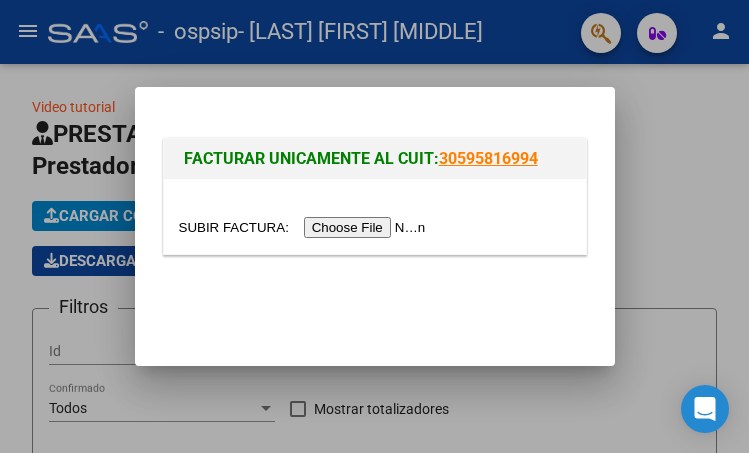 click at bounding box center [305, 227] 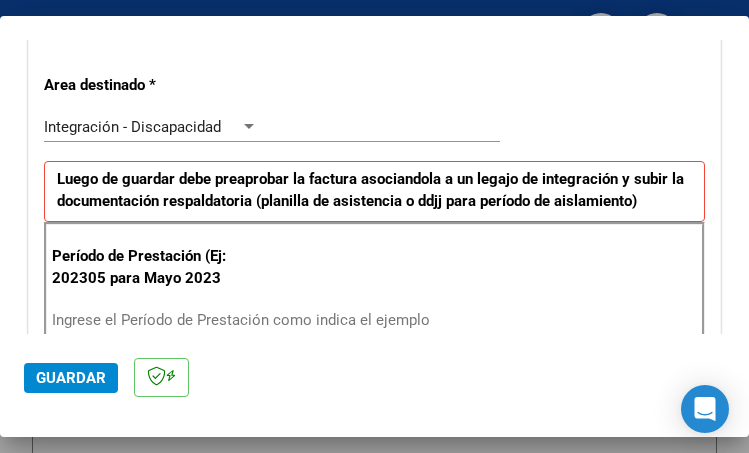 scroll, scrollTop: 500, scrollLeft: 0, axis: vertical 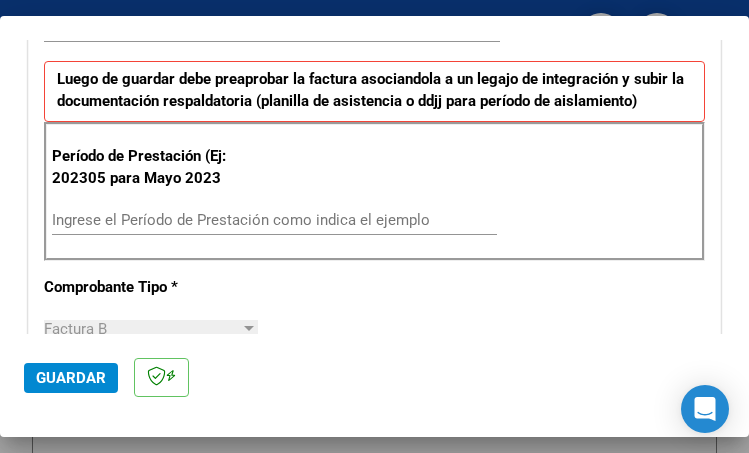 click on "Ingrese el Período de Prestación como indica el ejemplo" at bounding box center [156, 220] 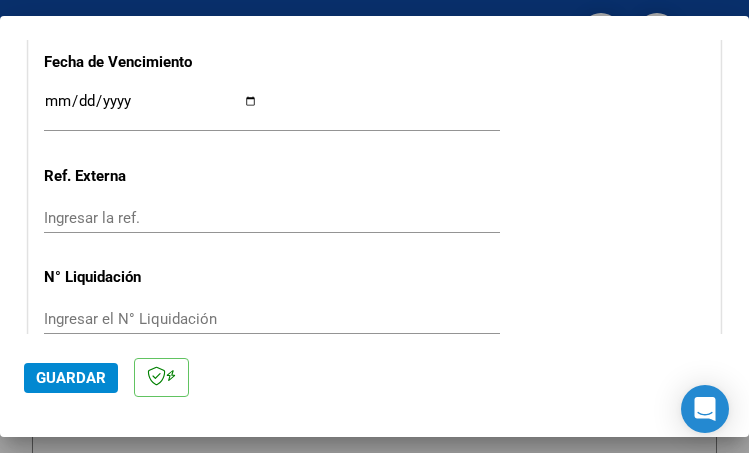 scroll, scrollTop: 1290, scrollLeft: 0, axis: vertical 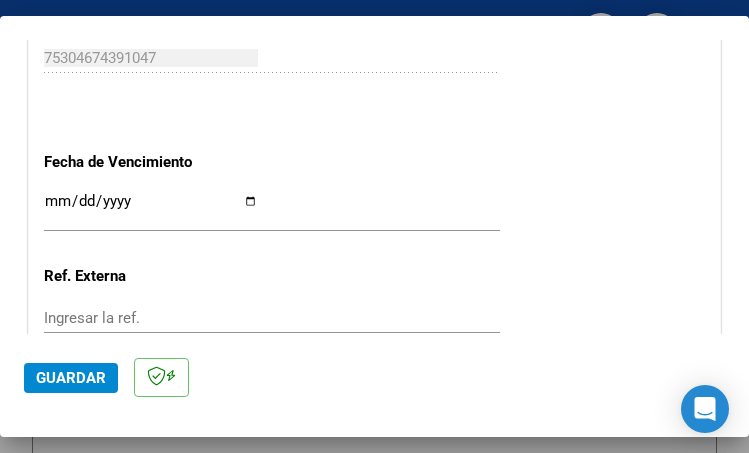 type on "202507" 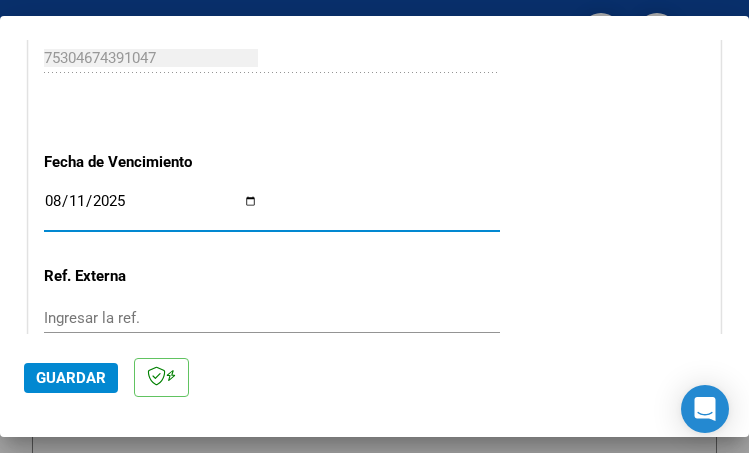 type on "2025-08-11" 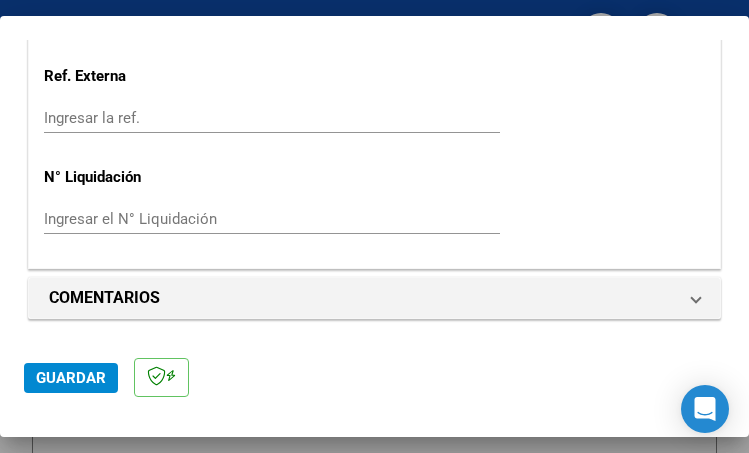 click on "Guardar" 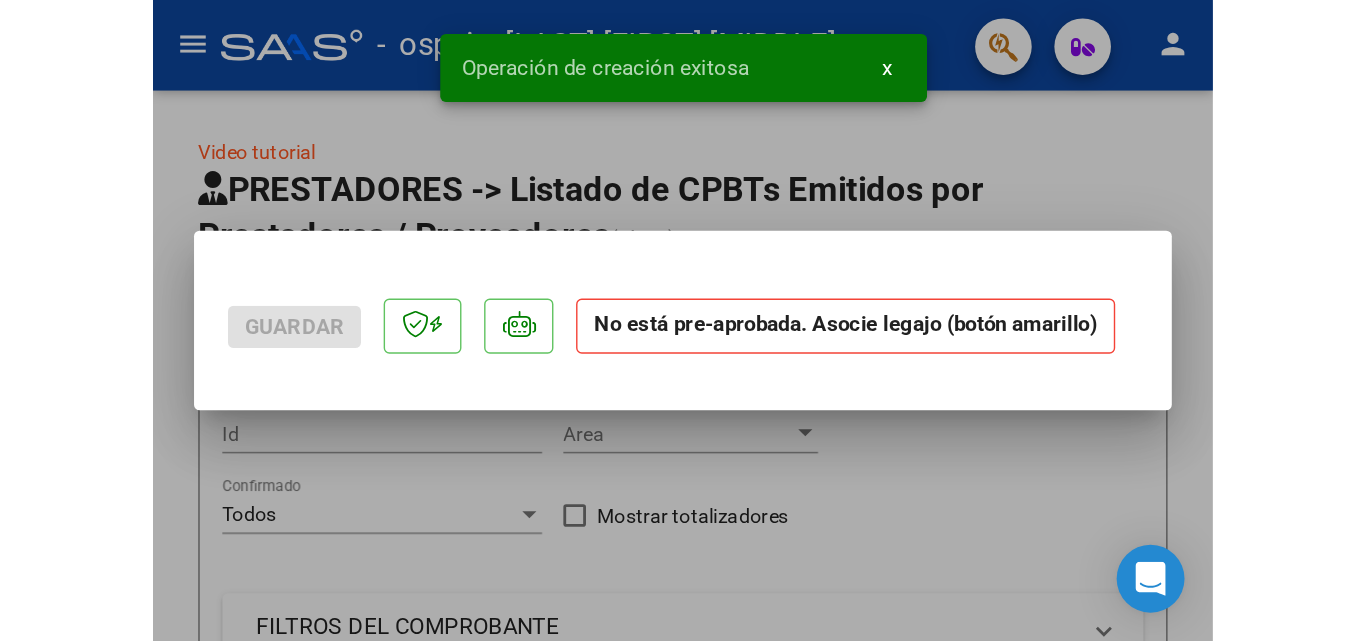 scroll, scrollTop: 0, scrollLeft: 0, axis: both 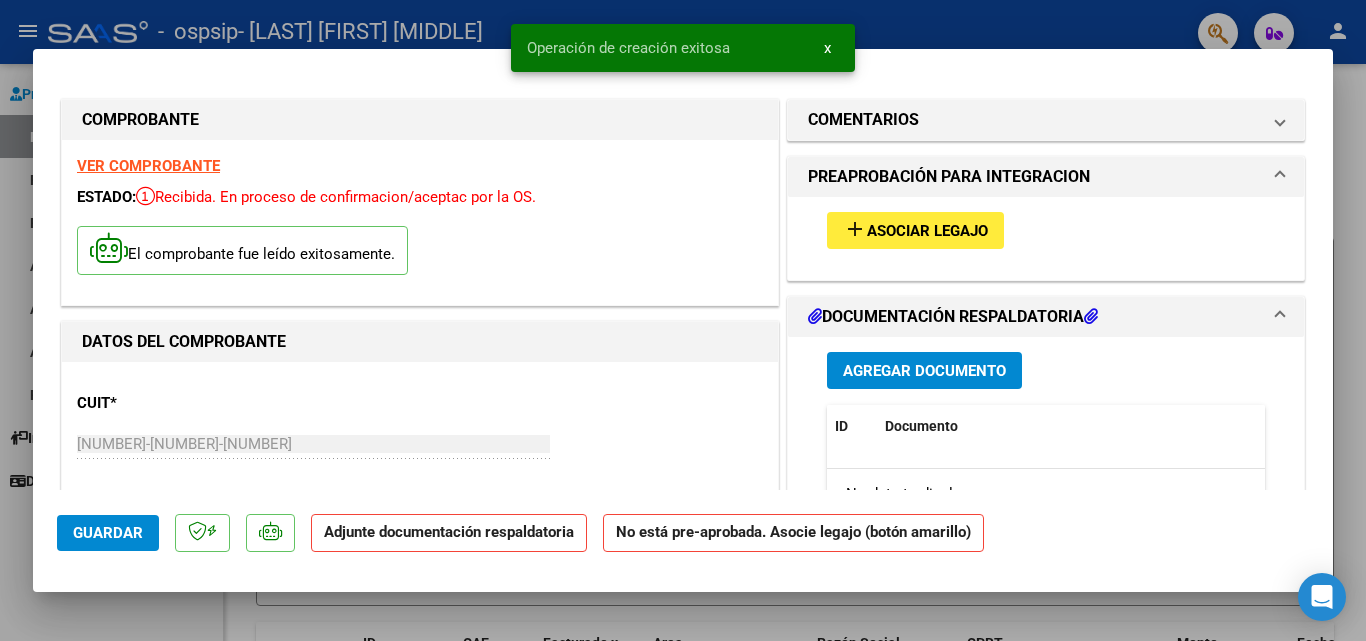 click on "Asociar Legajo" at bounding box center (927, 231) 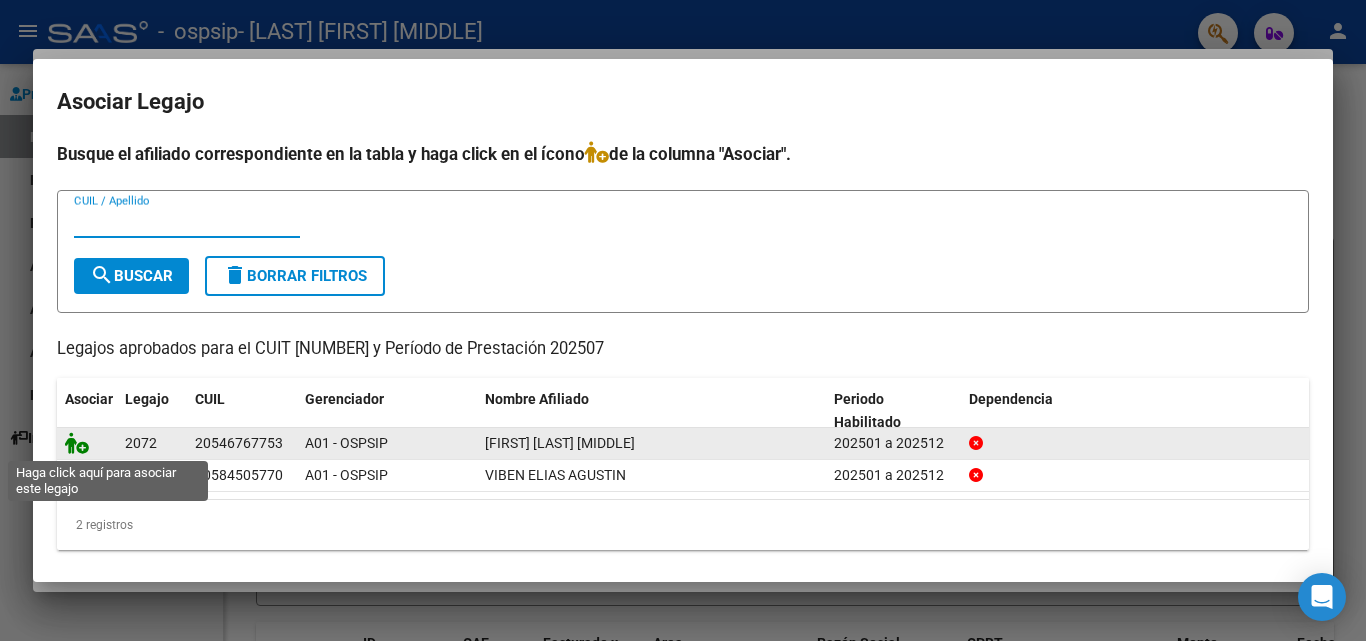click 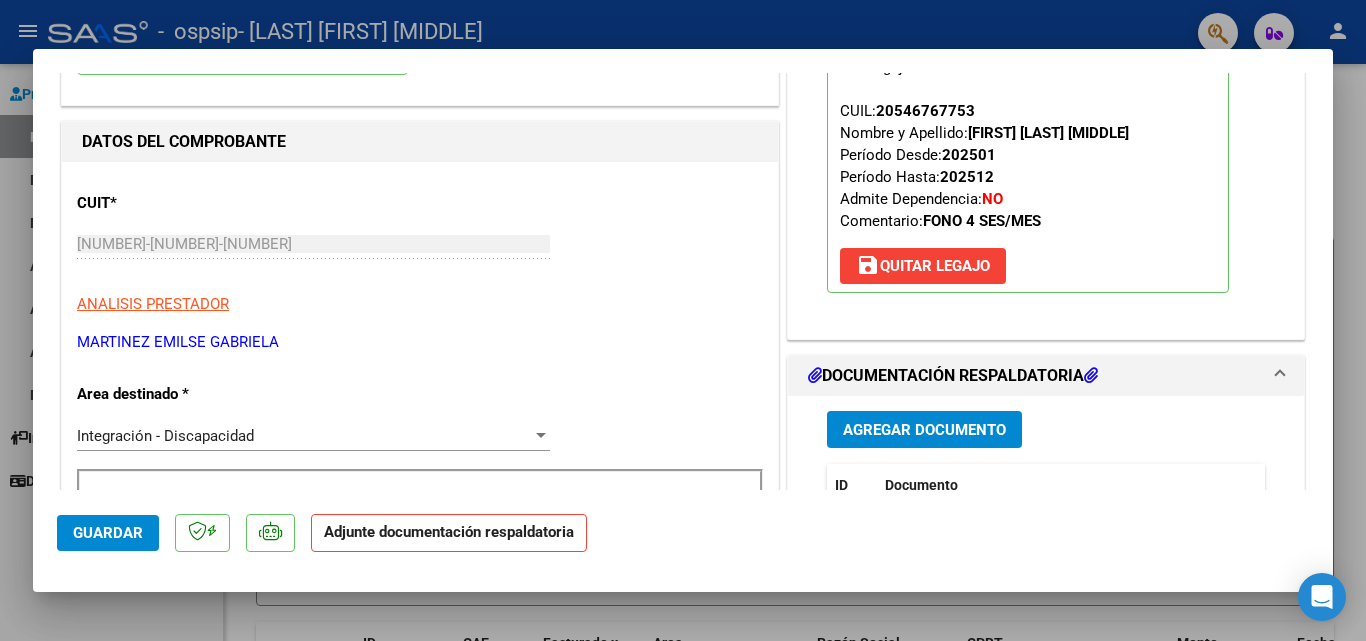 scroll, scrollTop: 400, scrollLeft: 0, axis: vertical 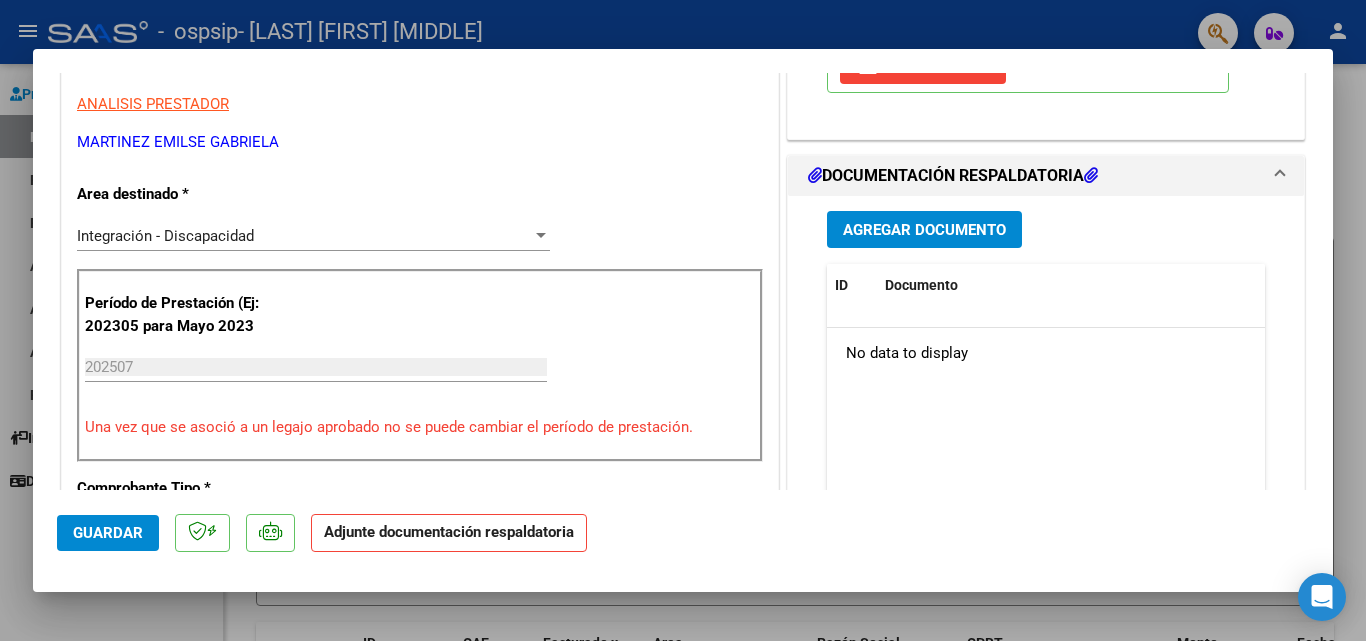 click on "Agregar Documento" at bounding box center (924, 229) 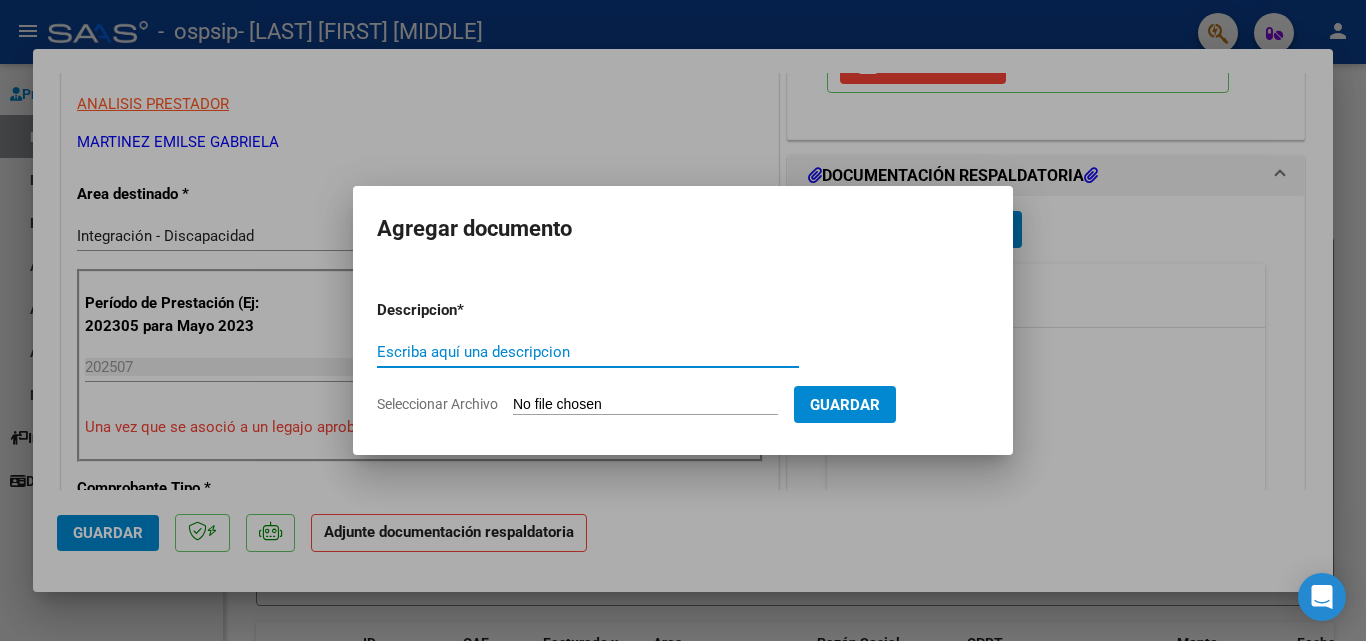 click on "Escriba aquí una descripcion" at bounding box center [588, 352] 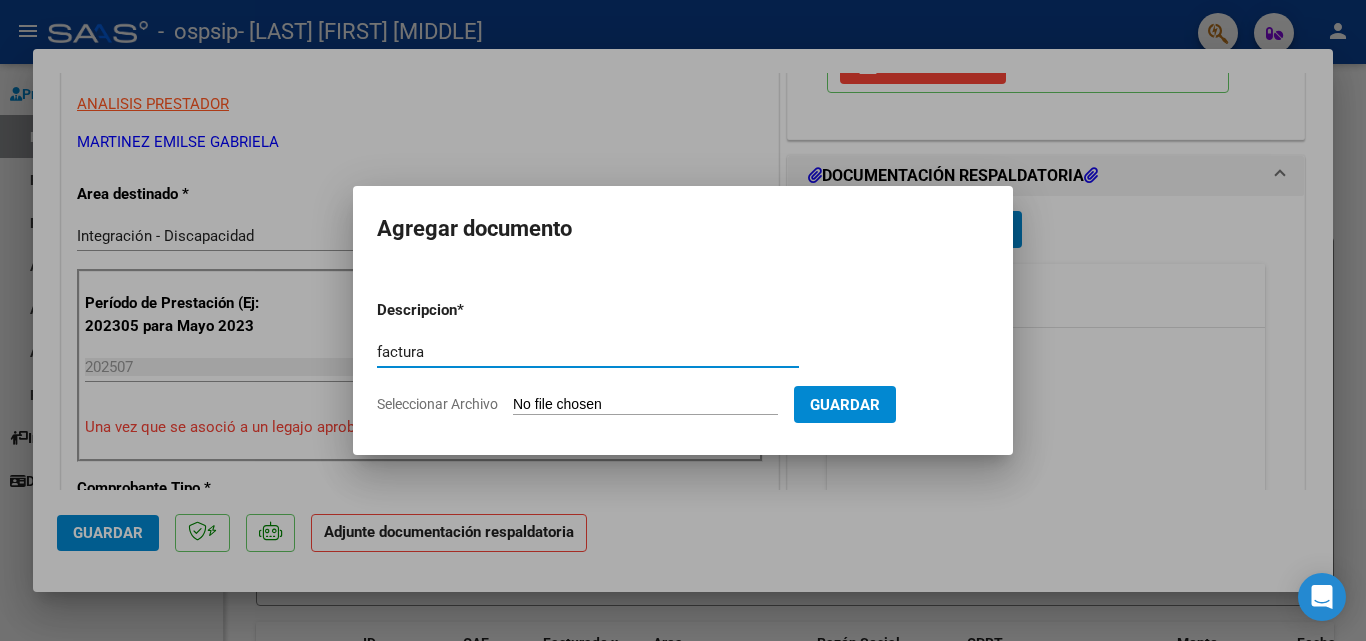 type on "factura" 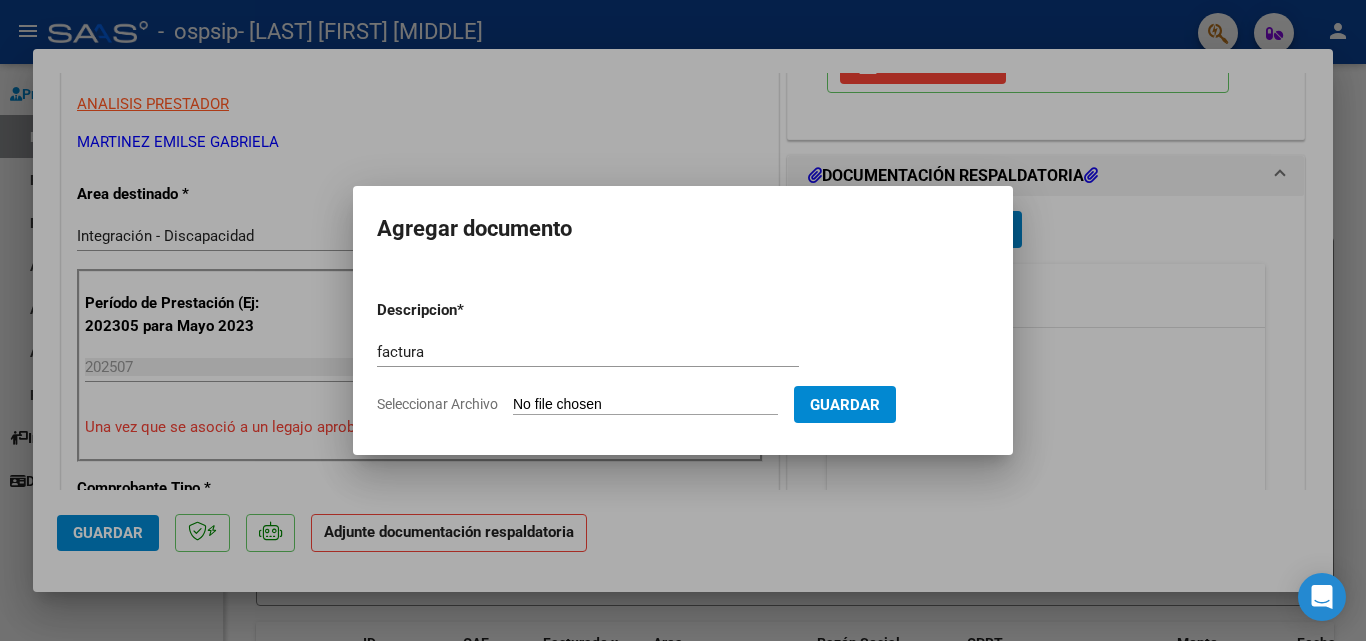 click on "Seleccionar Archivo" at bounding box center (645, 405) 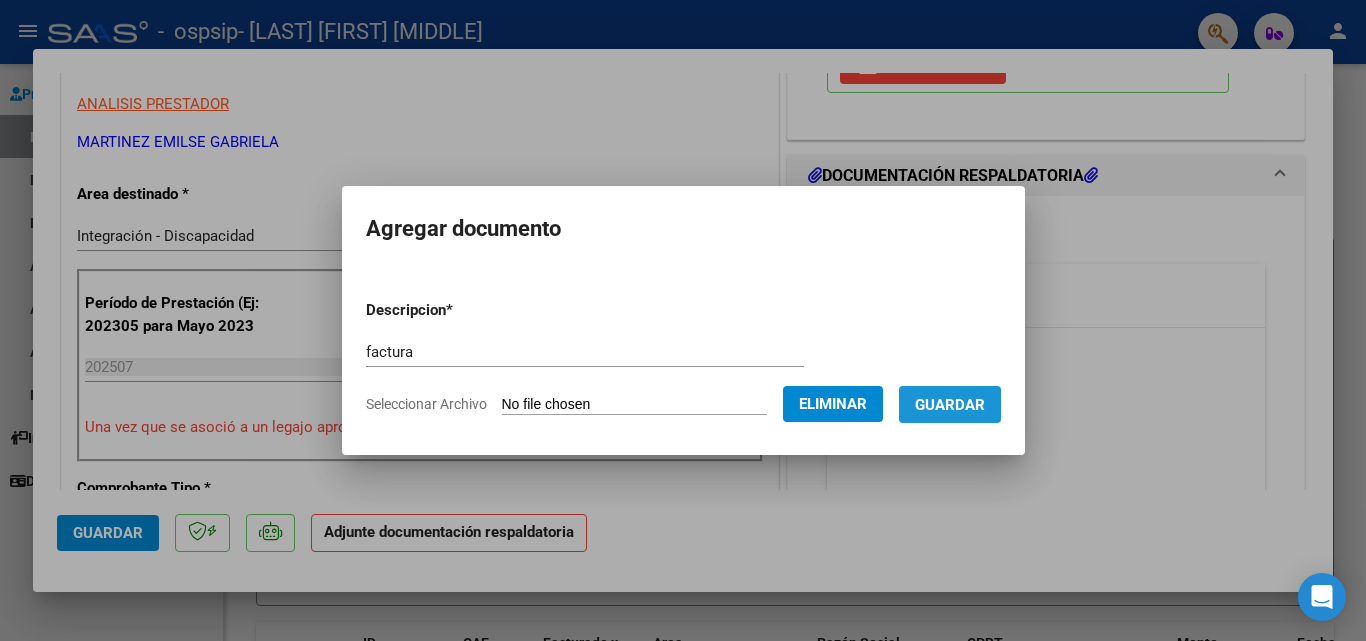 click on "Guardar" at bounding box center (950, 404) 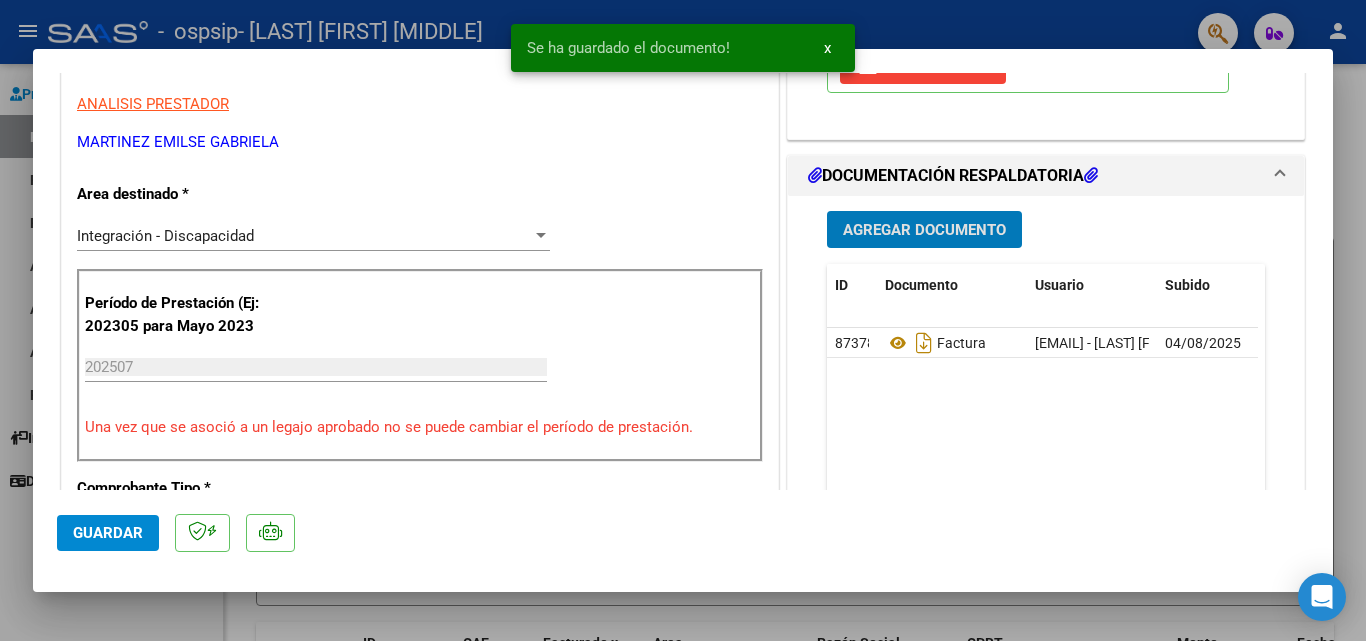 click on "Agregar Documento" at bounding box center [924, 230] 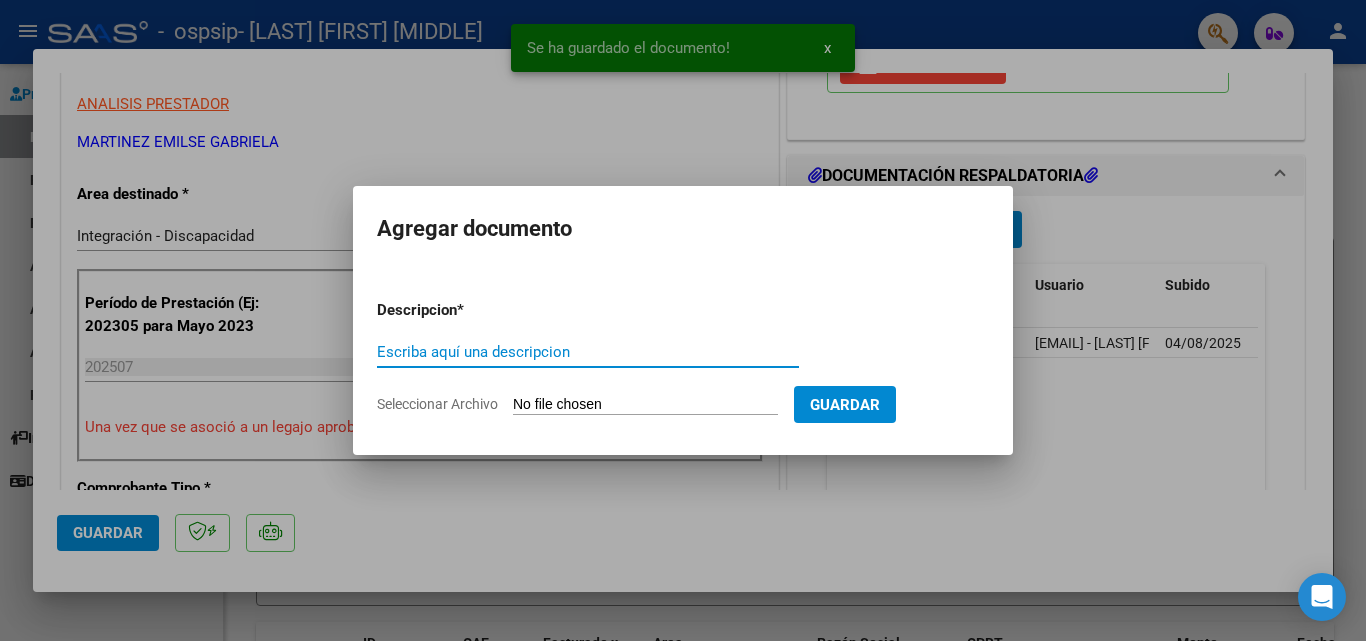 click on "Escriba aquí una descripcion" at bounding box center (588, 352) 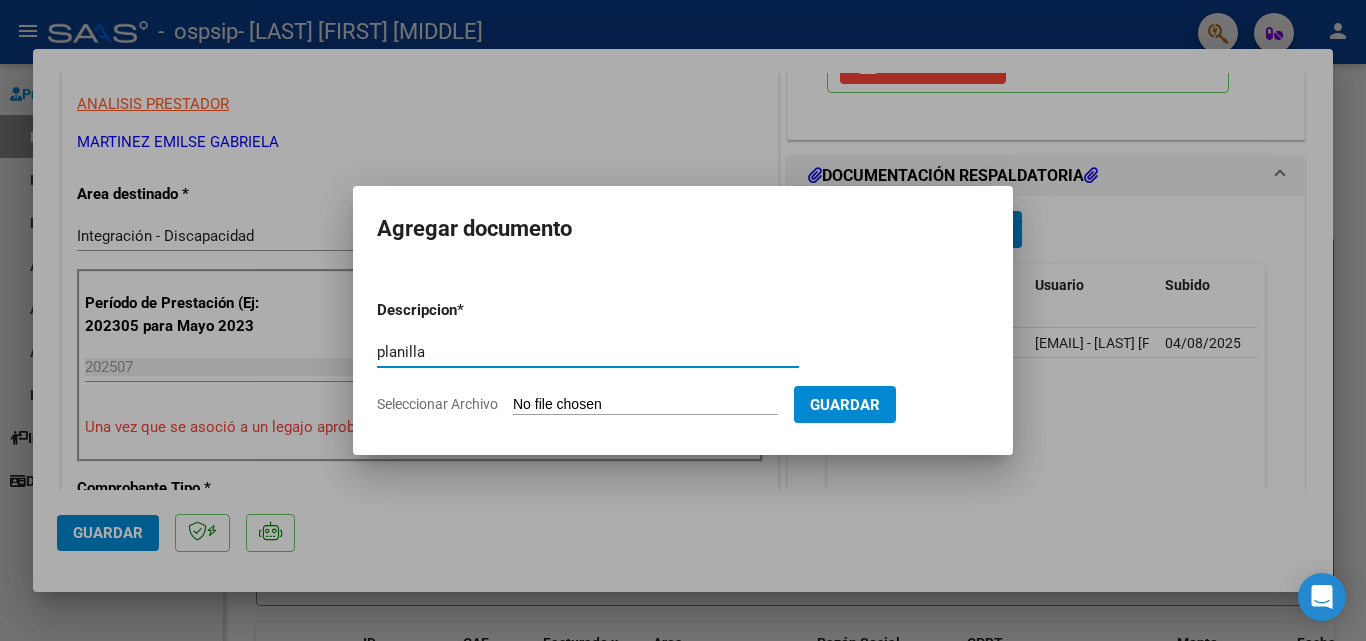 type on "planilla" 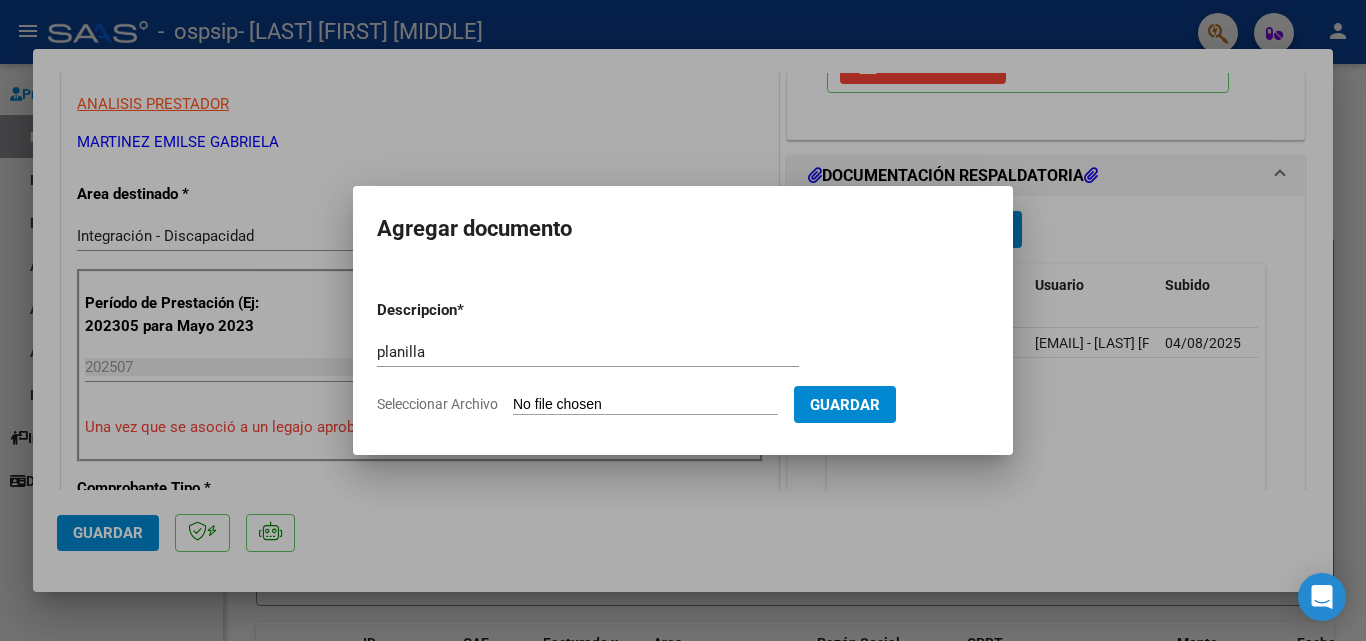 click on "Seleccionar Archivo" at bounding box center [645, 405] 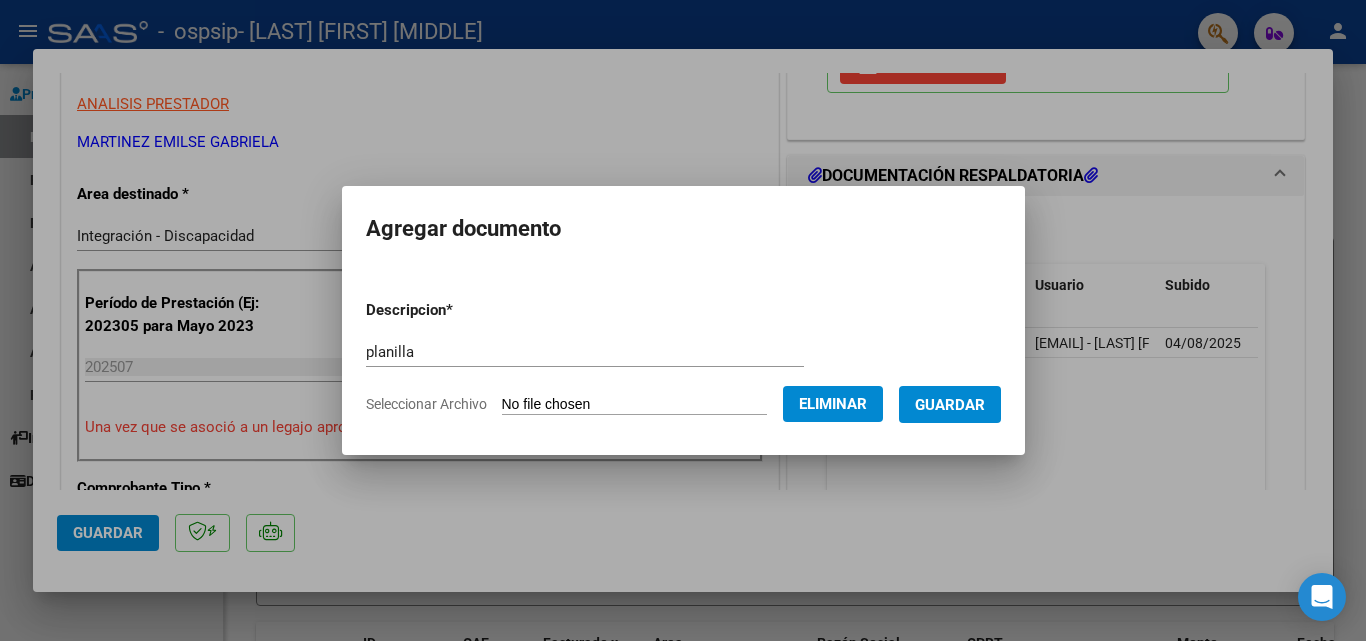 click on "Guardar" at bounding box center [950, 405] 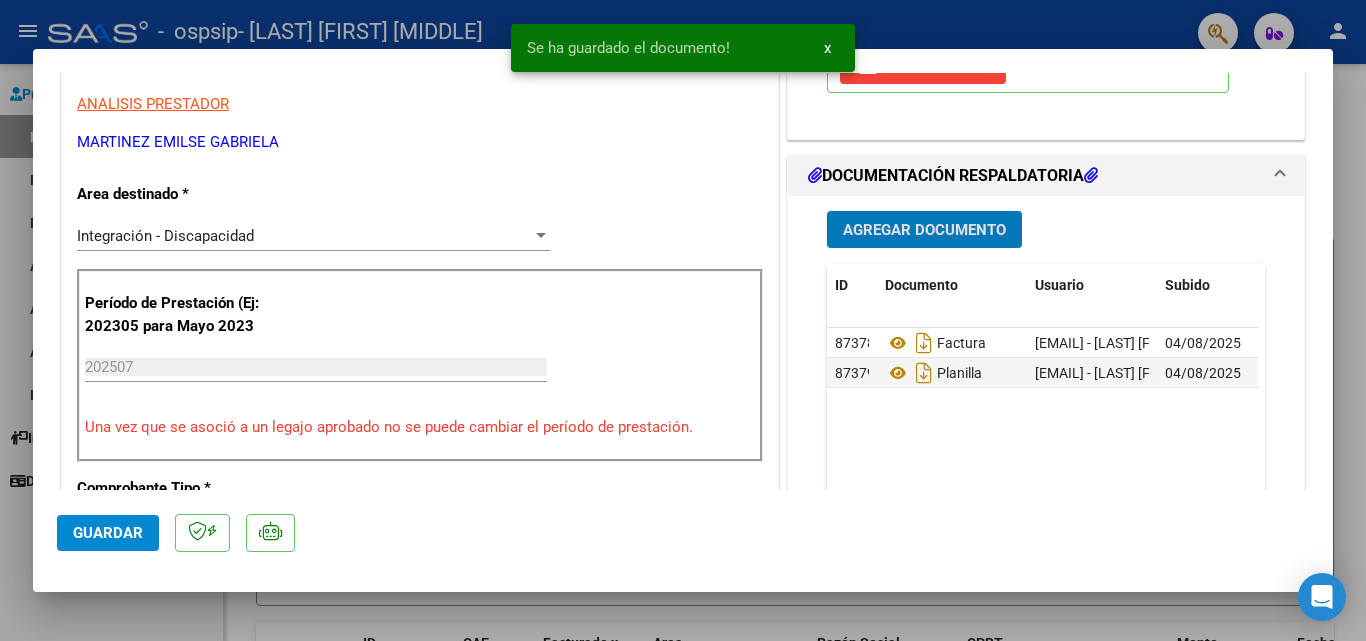 scroll, scrollTop: 1000, scrollLeft: 0, axis: vertical 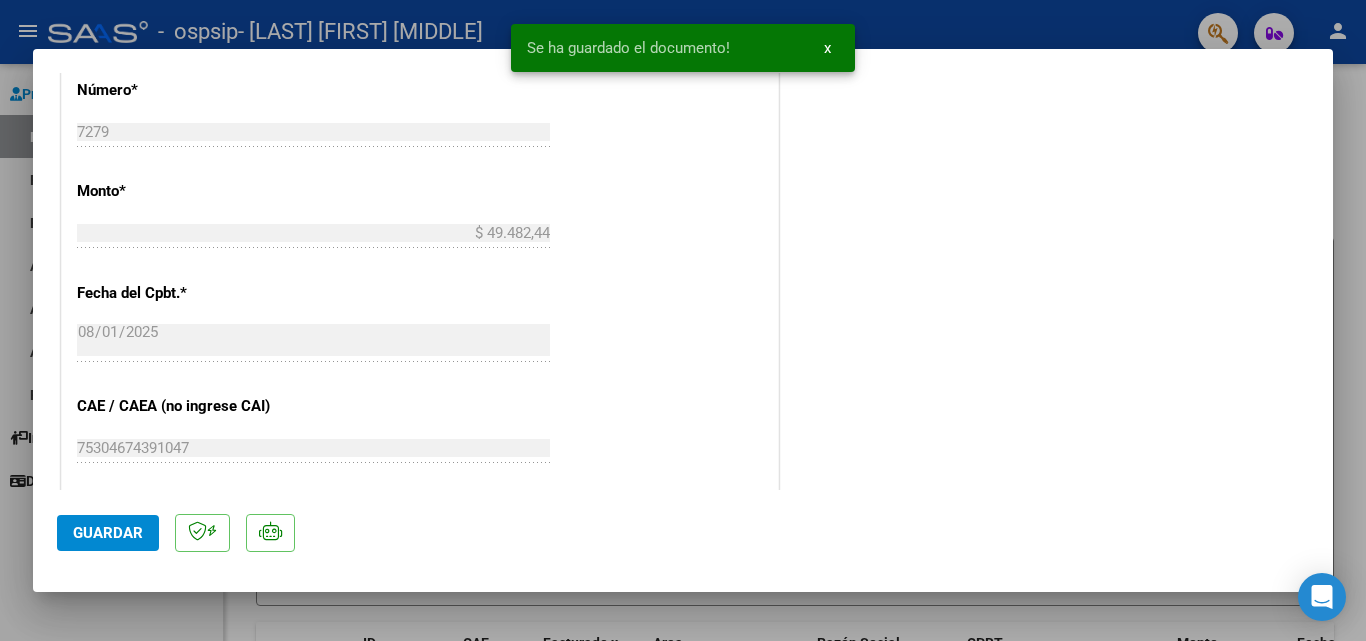 click on "Guardar" 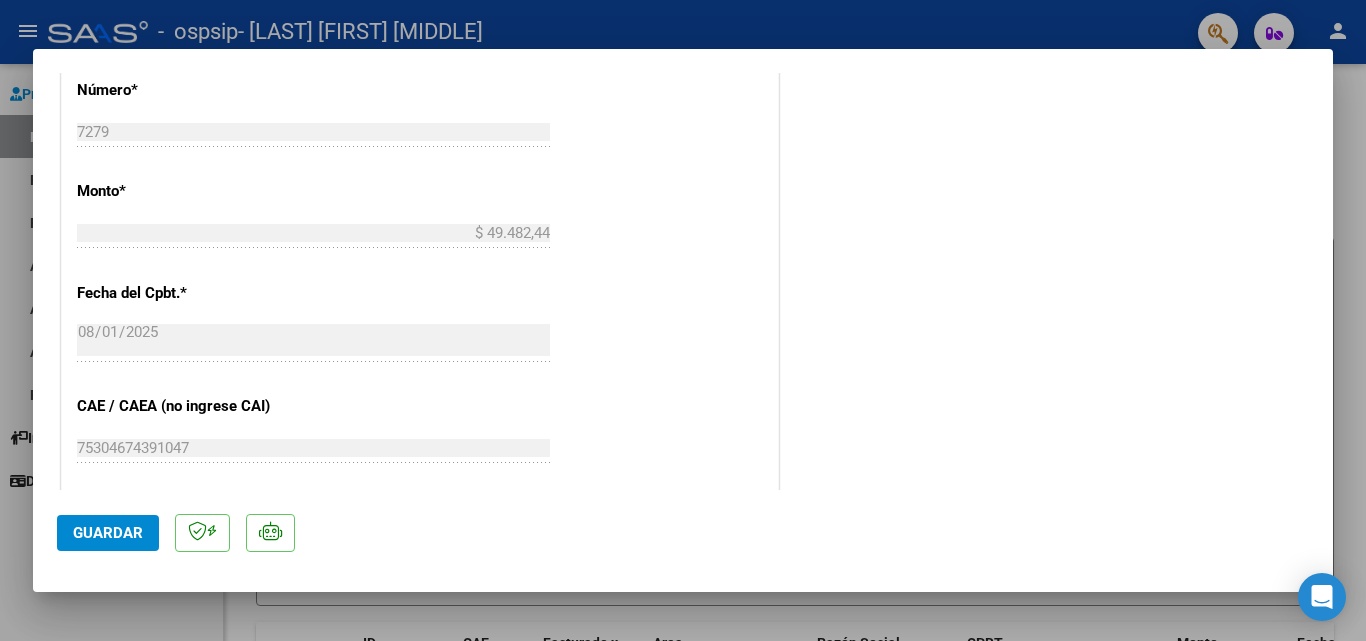 scroll, scrollTop: 400, scrollLeft: 0, axis: vertical 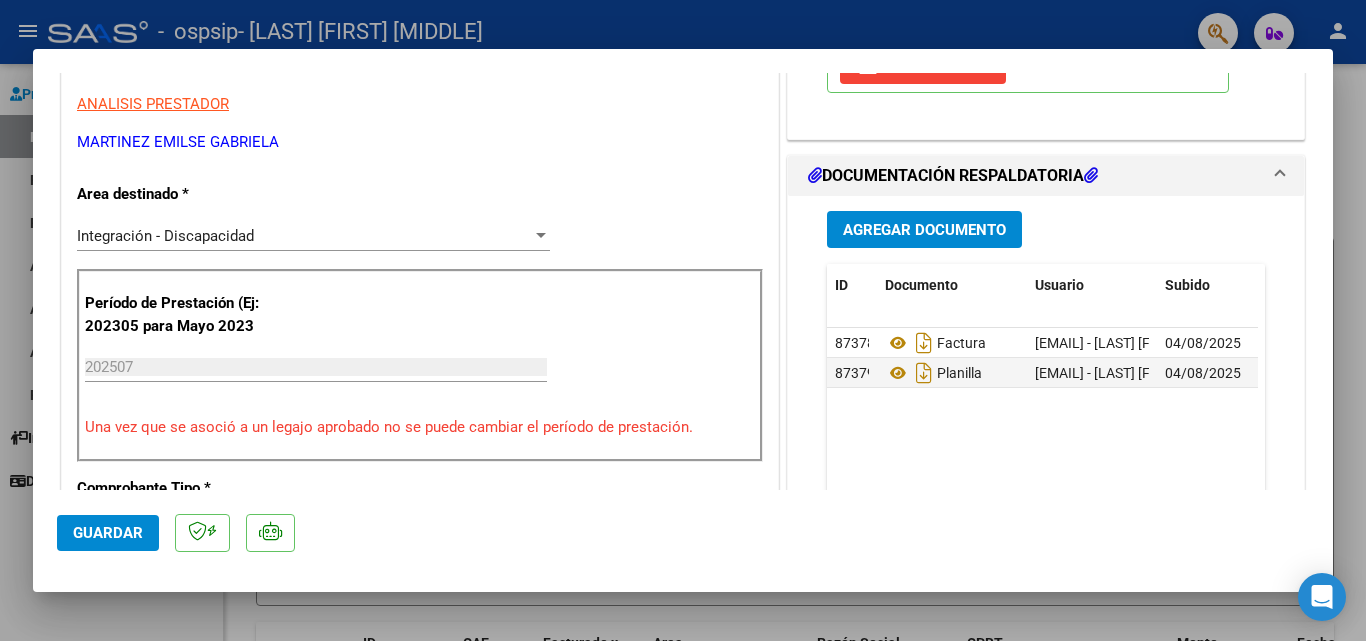 click at bounding box center [683, 320] 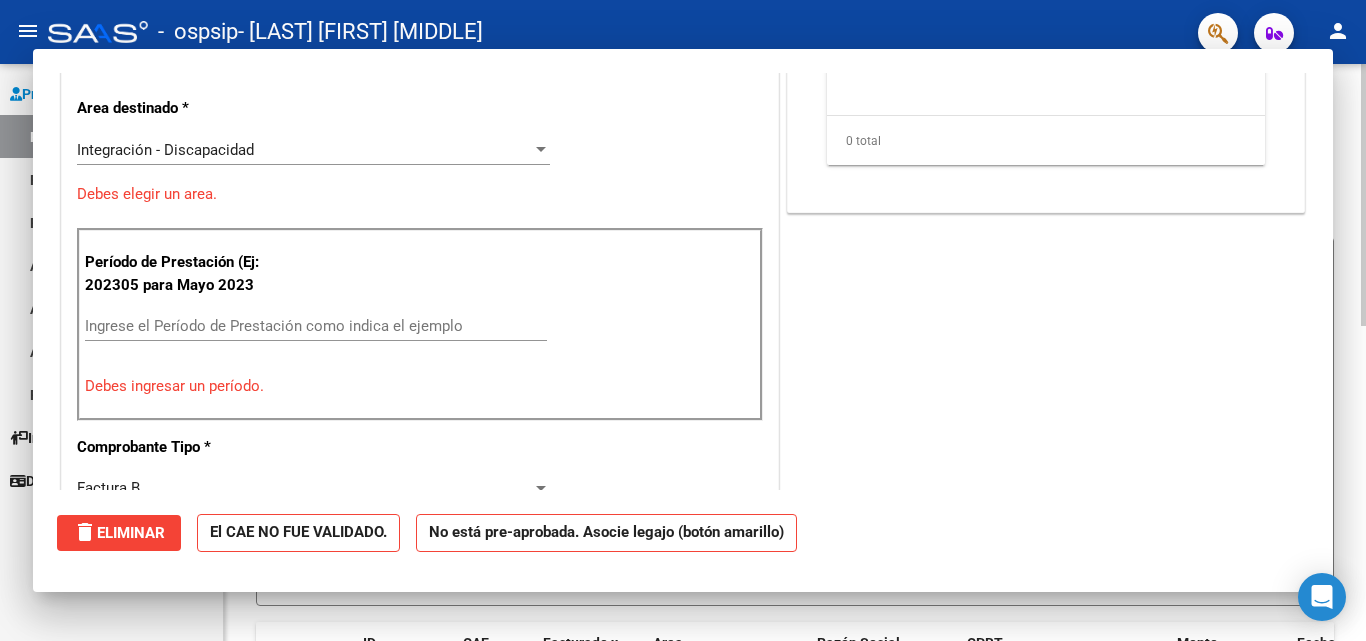 scroll, scrollTop: 0, scrollLeft: 0, axis: both 